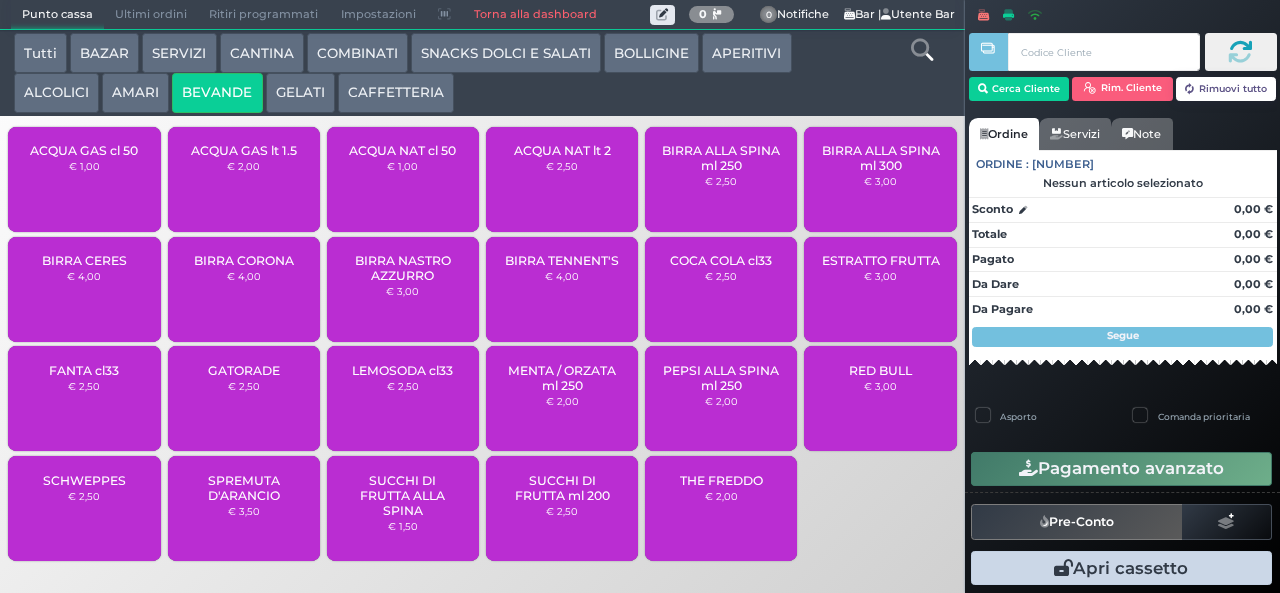 scroll, scrollTop: 0, scrollLeft: 0, axis: both 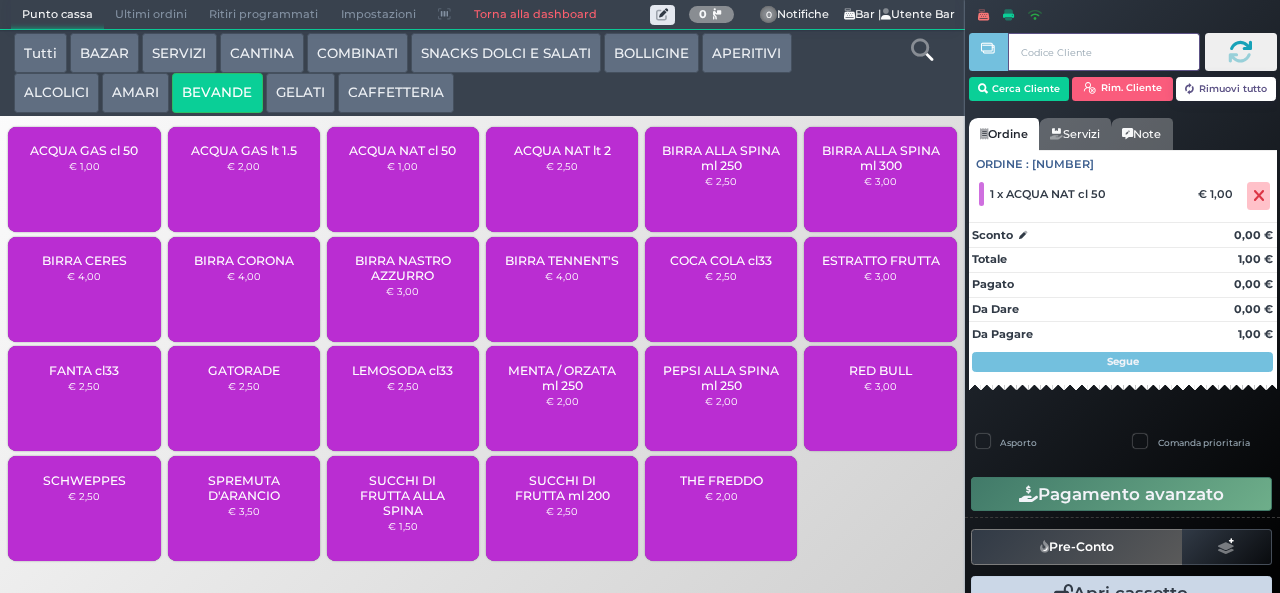 type 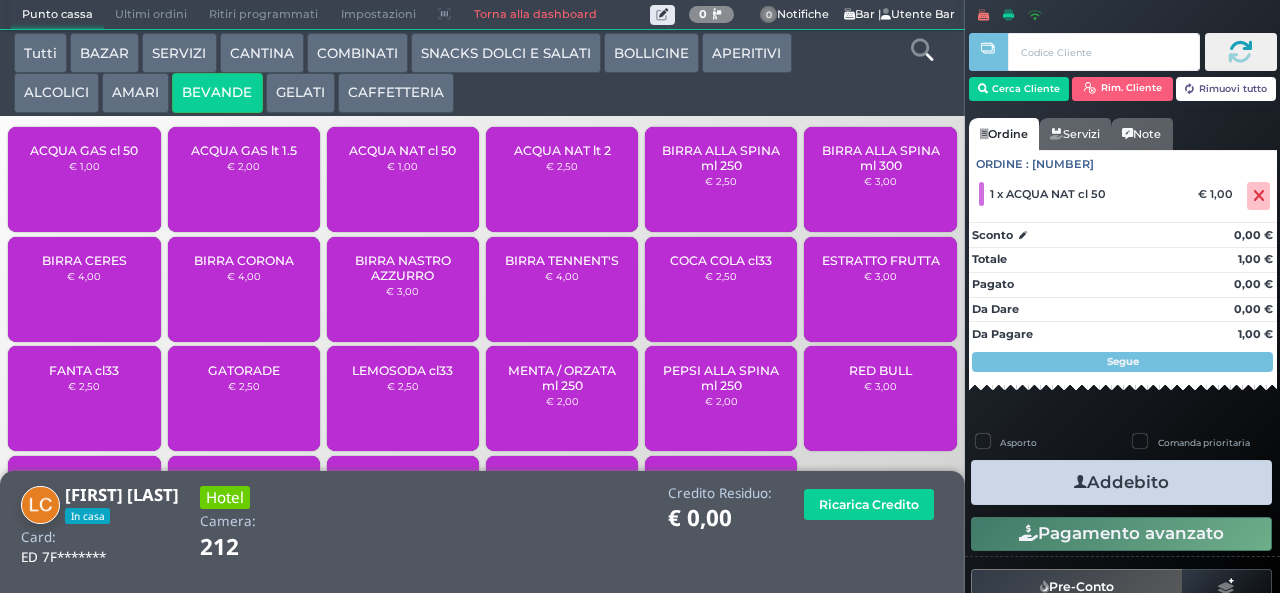 click at bounding box center [1080, 482] 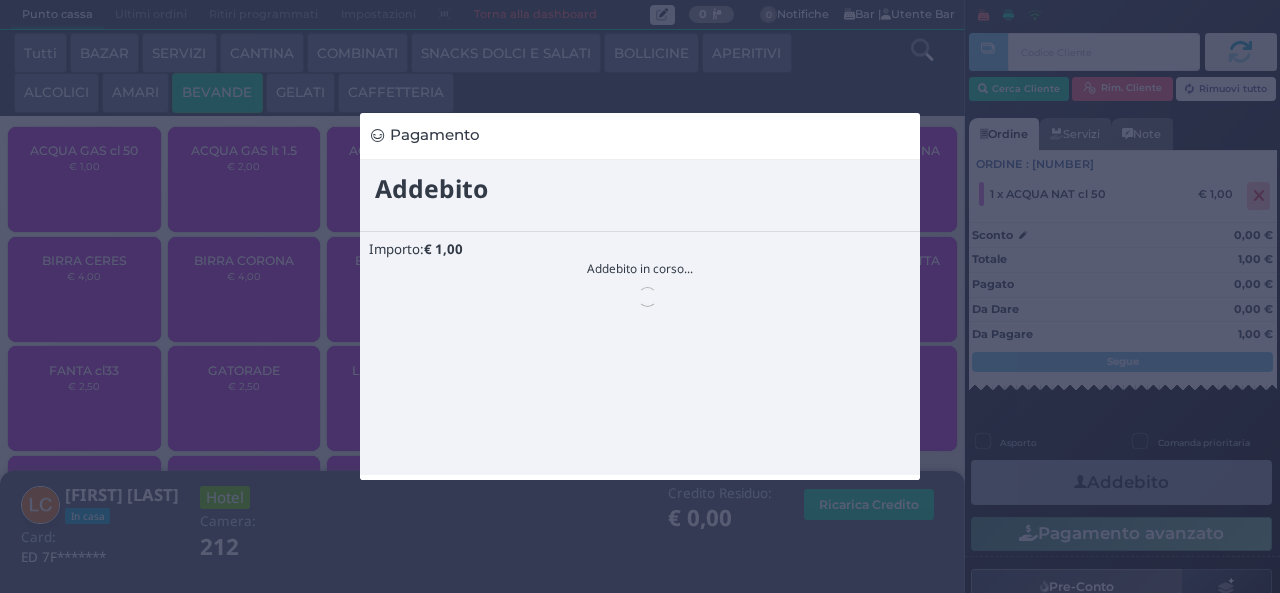 scroll, scrollTop: 0, scrollLeft: 0, axis: both 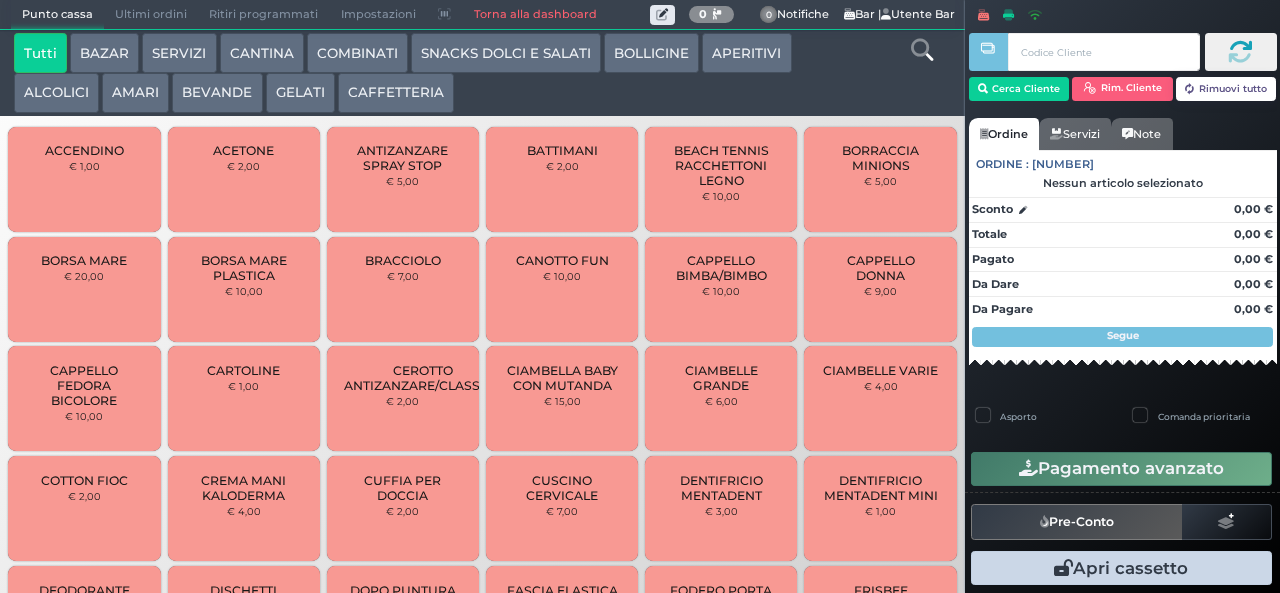 click on "CAFFETTERIA" at bounding box center (396, 93) 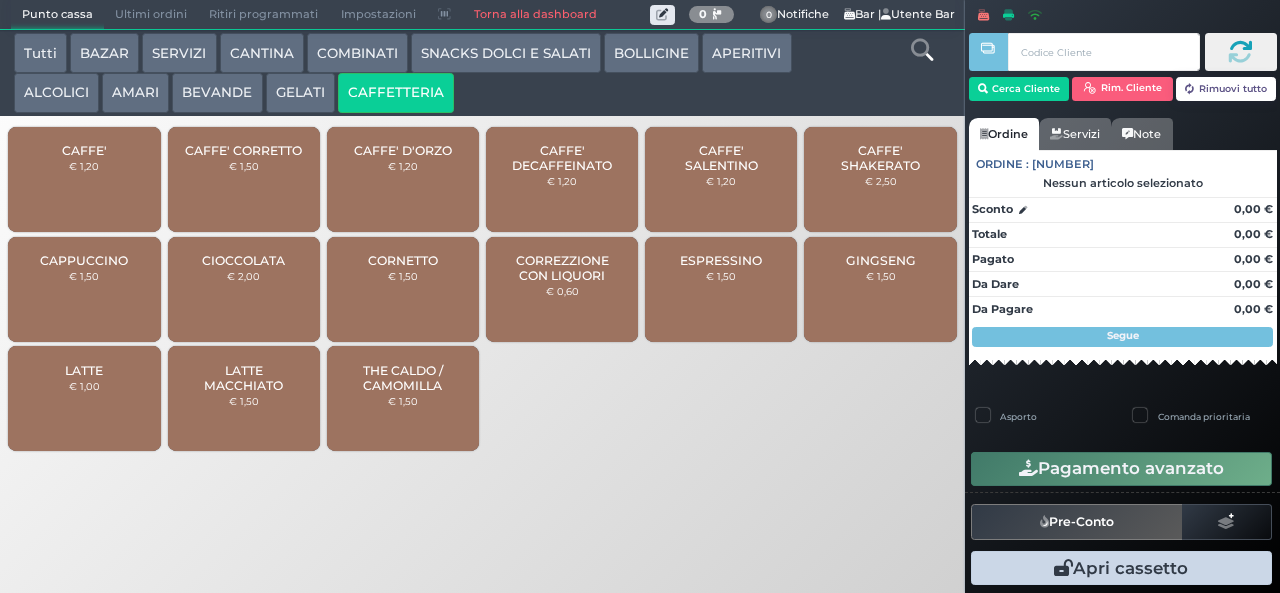 click on "CAFFE'
€ 1,20" at bounding box center [84, 179] 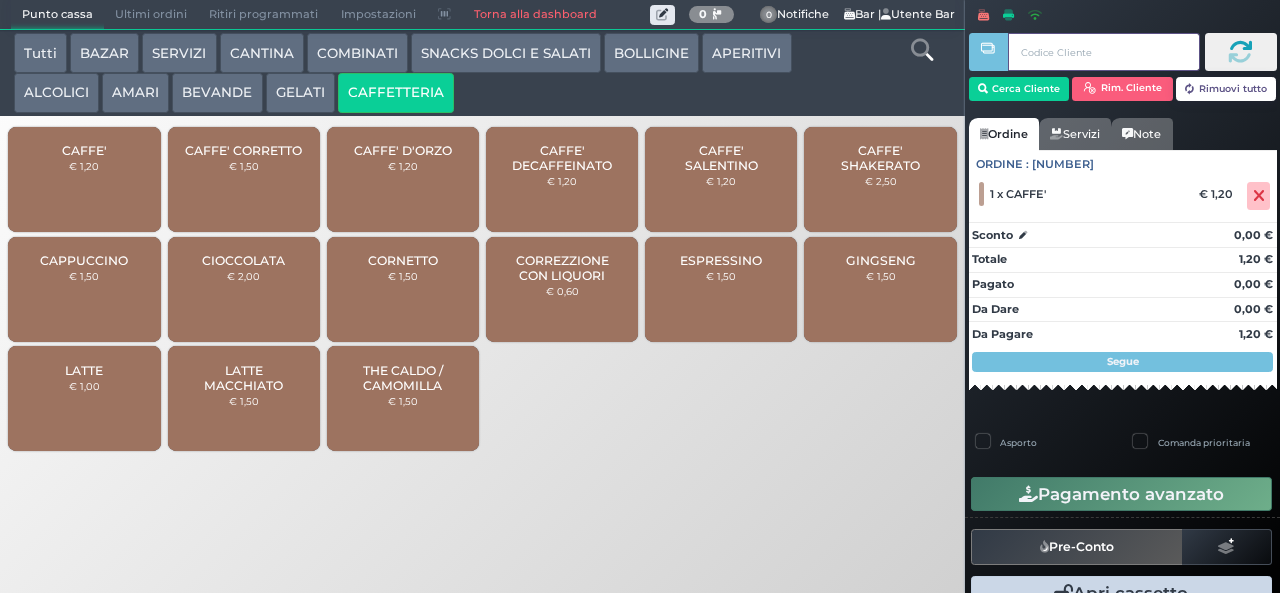 type 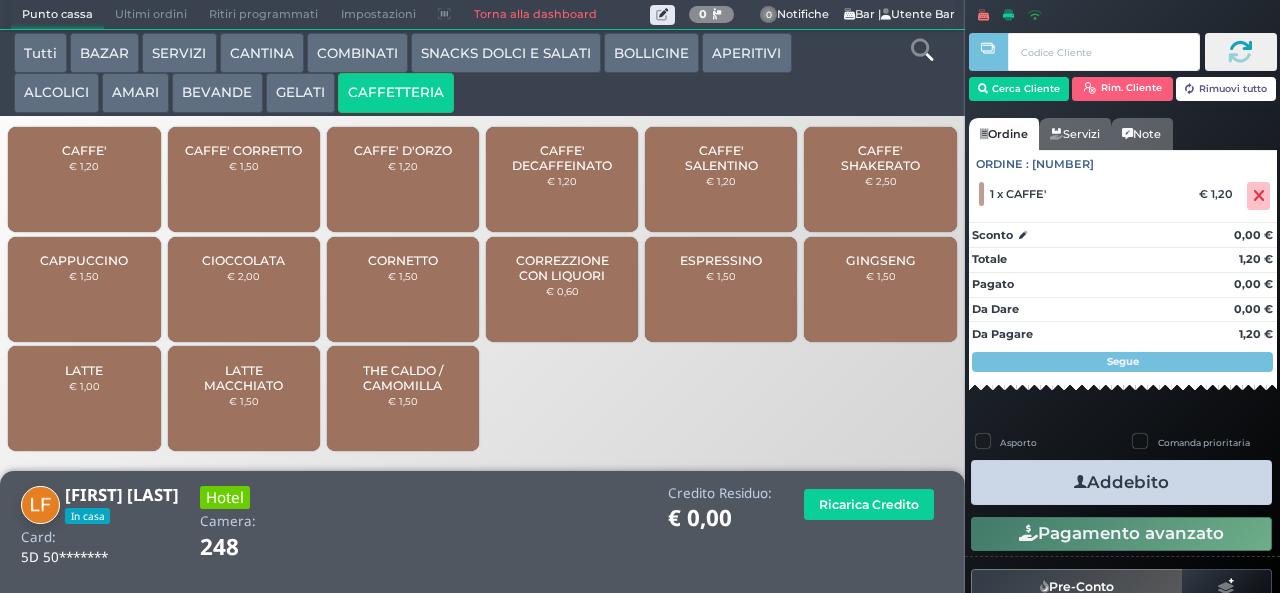 click on "Addebito" at bounding box center (1121, 482) 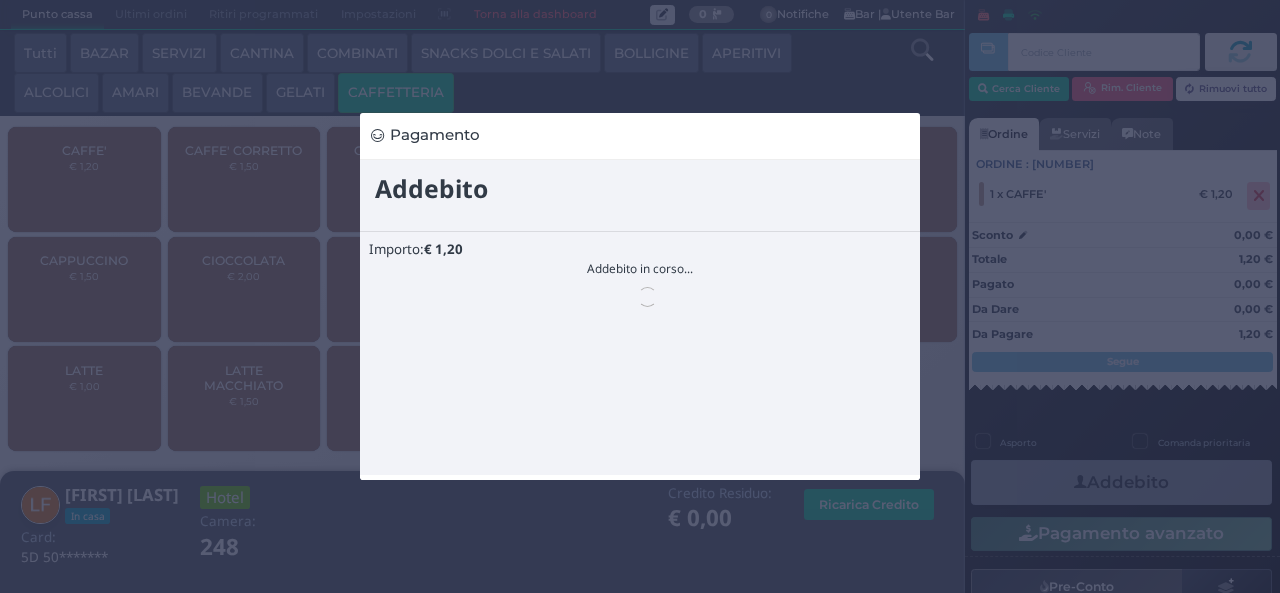scroll, scrollTop: 0, scrollLeft: 0, axis: both 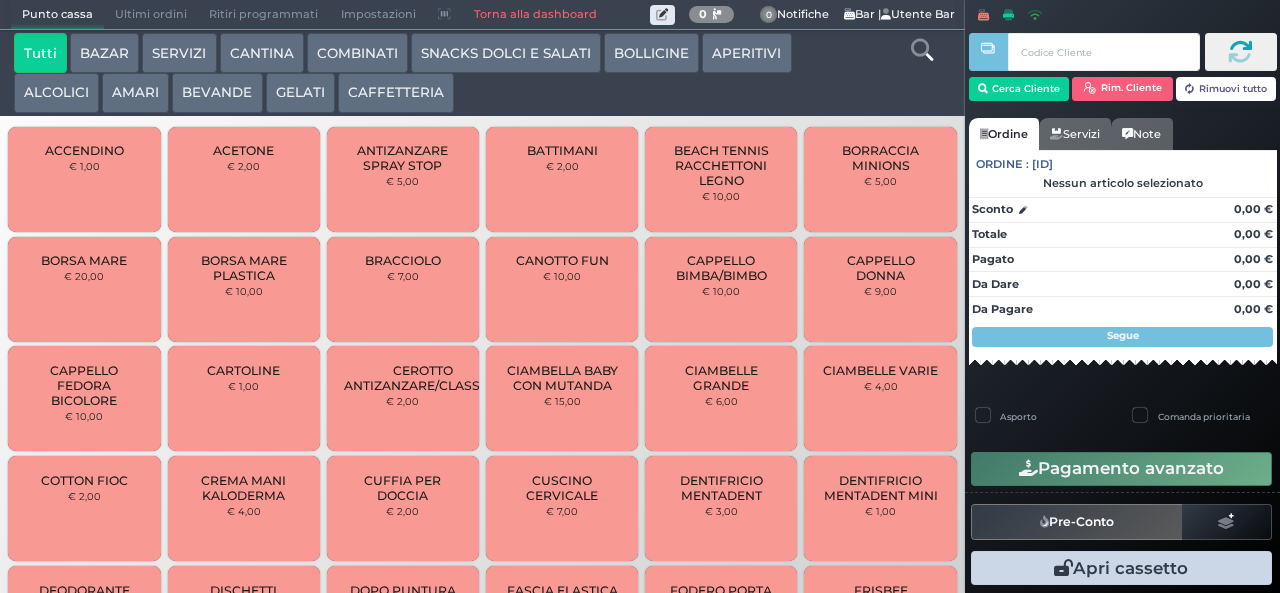 click on "CAFFETTERIA" at bounding box center (396, 93) 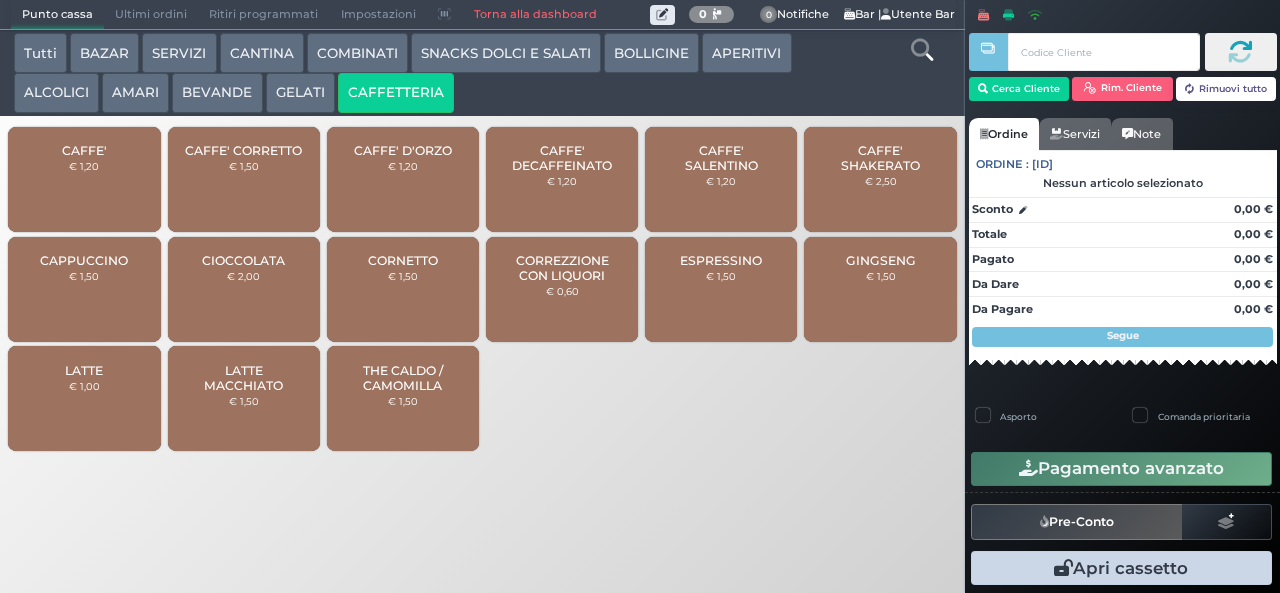 click on "CAFFE'" at bounding box center (84, 150) 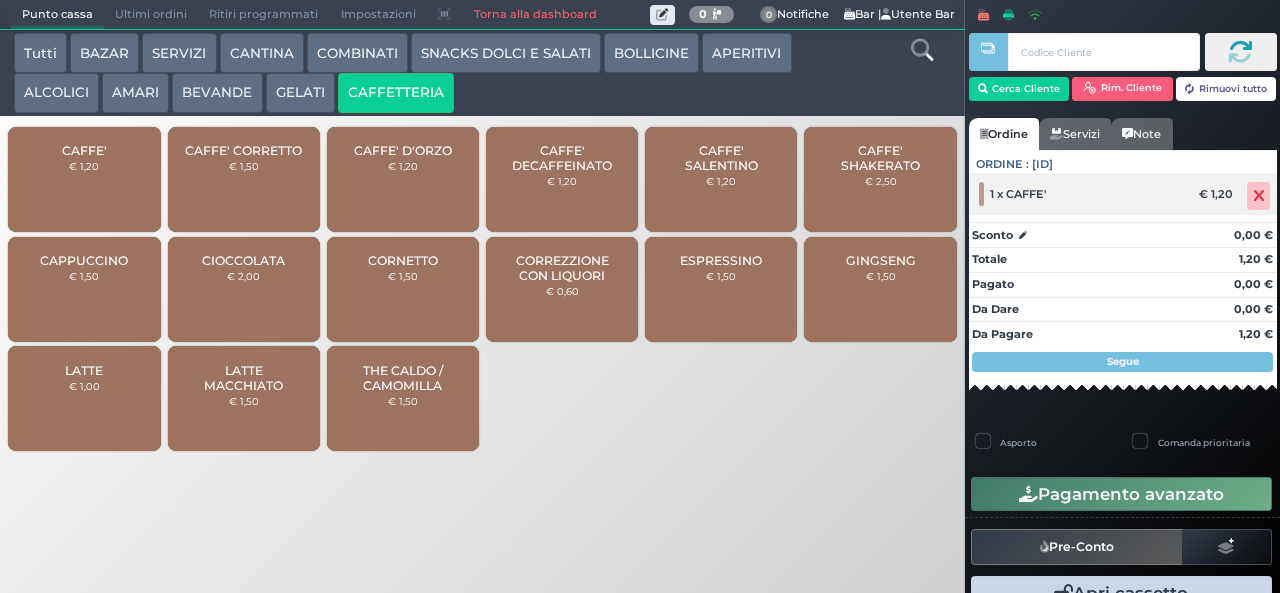 click at bounding box center (1259, 196) 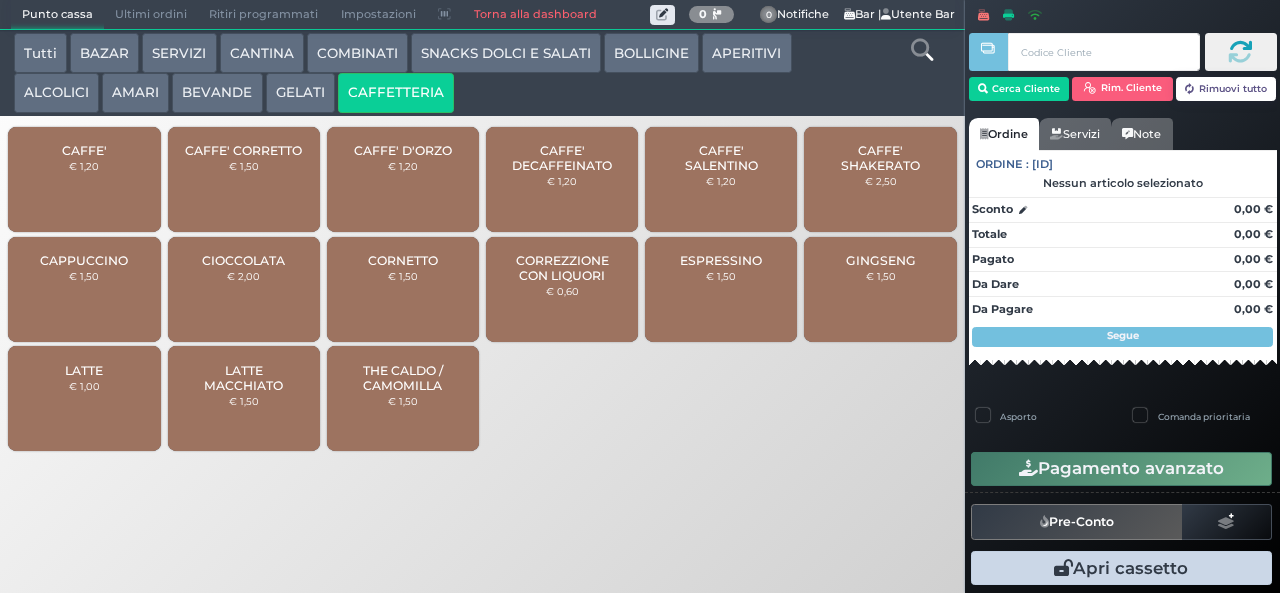 click on "€ 1,20" at bounding box center (84, 166) 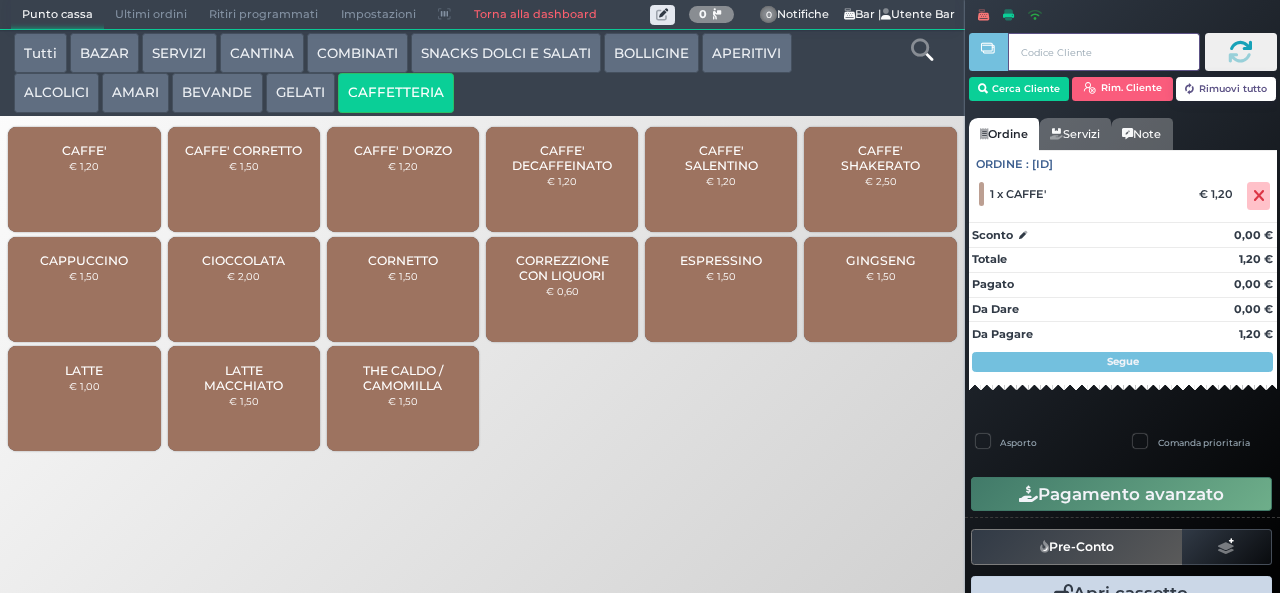 type 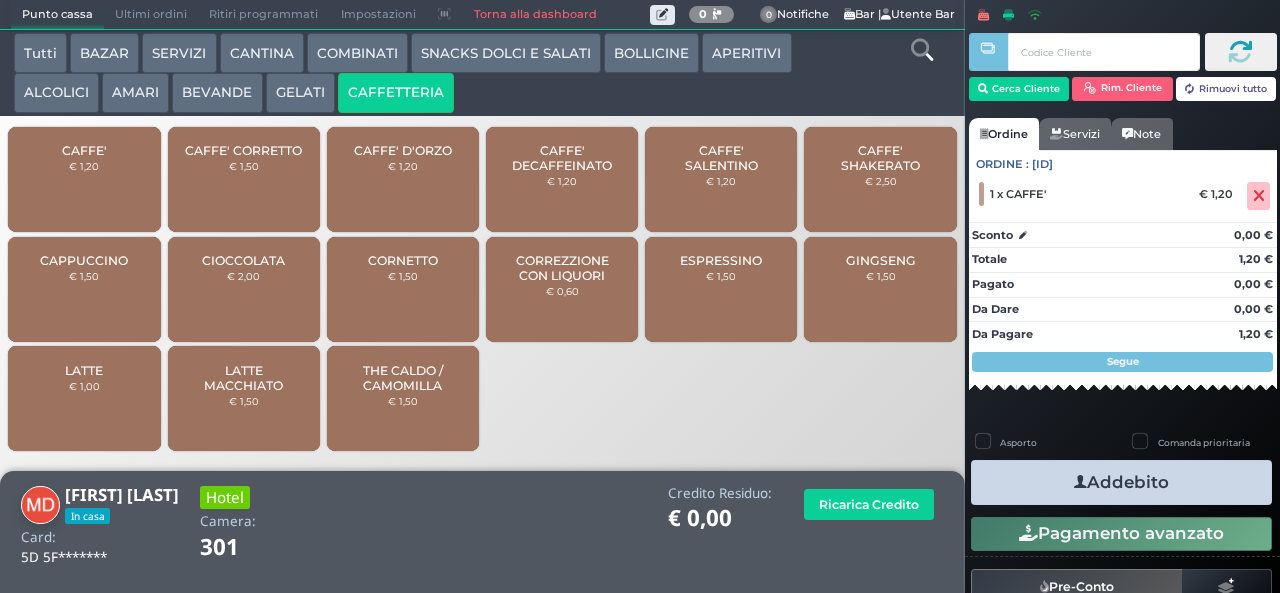 click on "Addebito" at bounding box center [1121, 482] 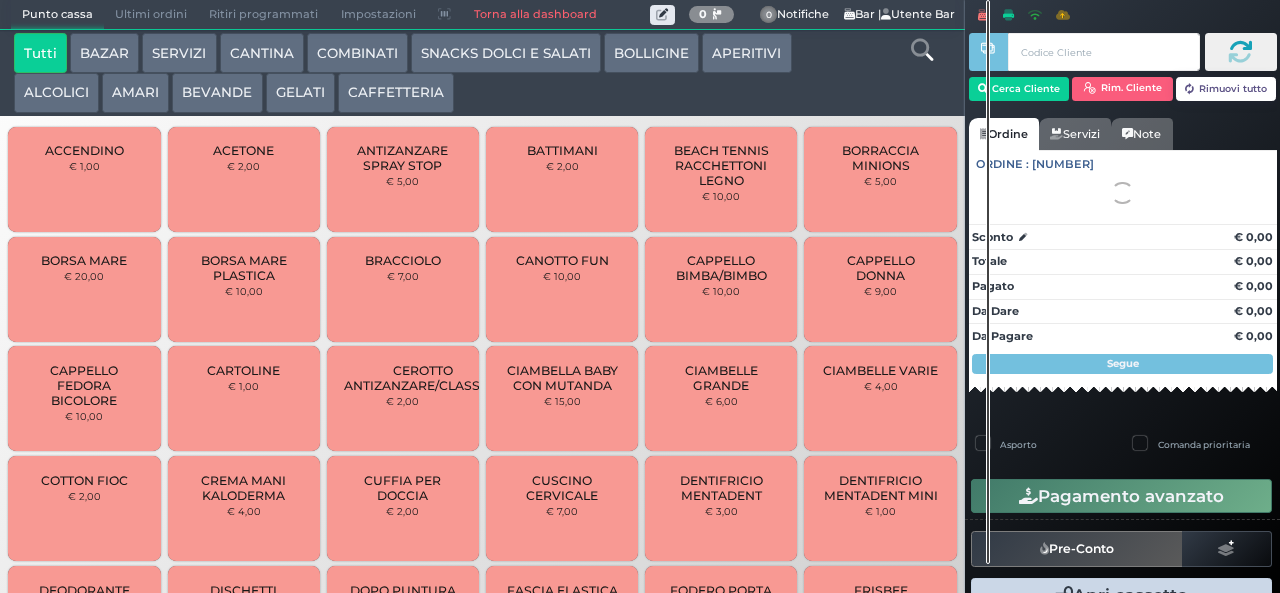 scroll, scrollTop: 0, scrollLeft: 0, axis: both 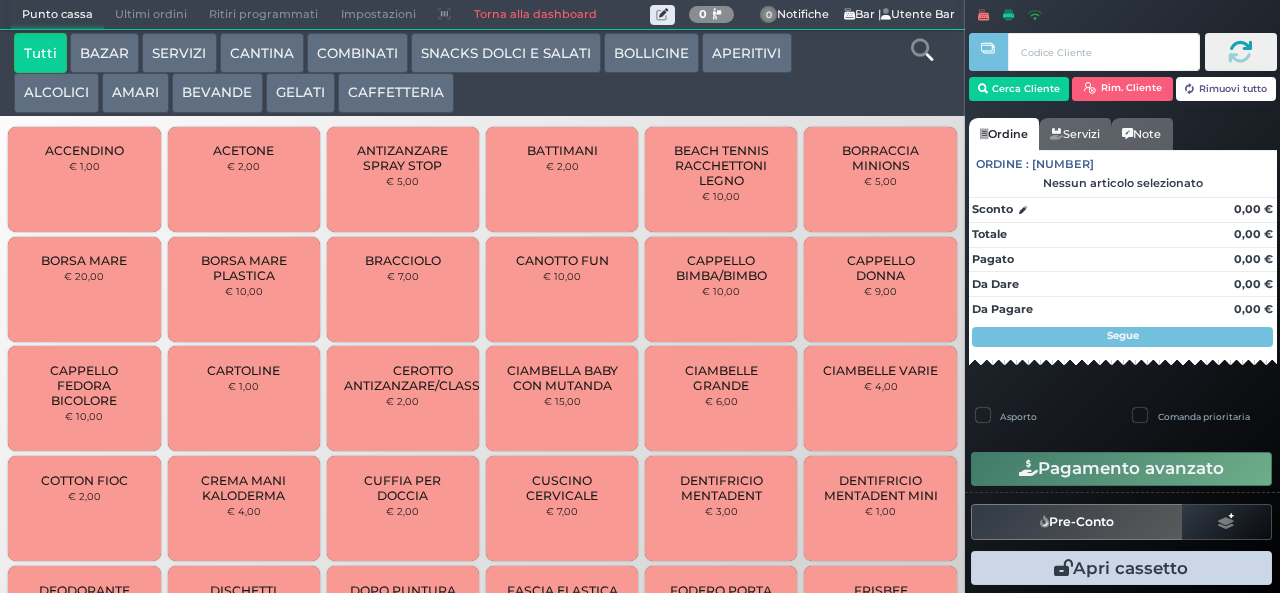 click on "BEVANDE" at bounding box center [217, 93] 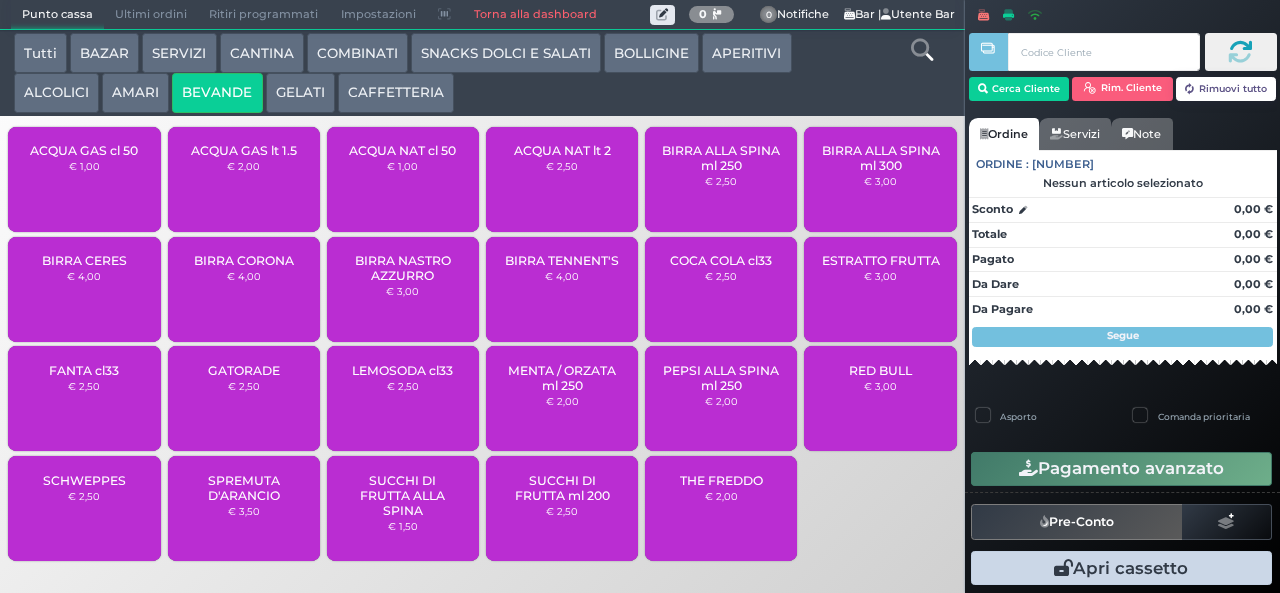 click on "ACQUA NAT cl 50
€ 1,00" at bounding box center (403, 179) 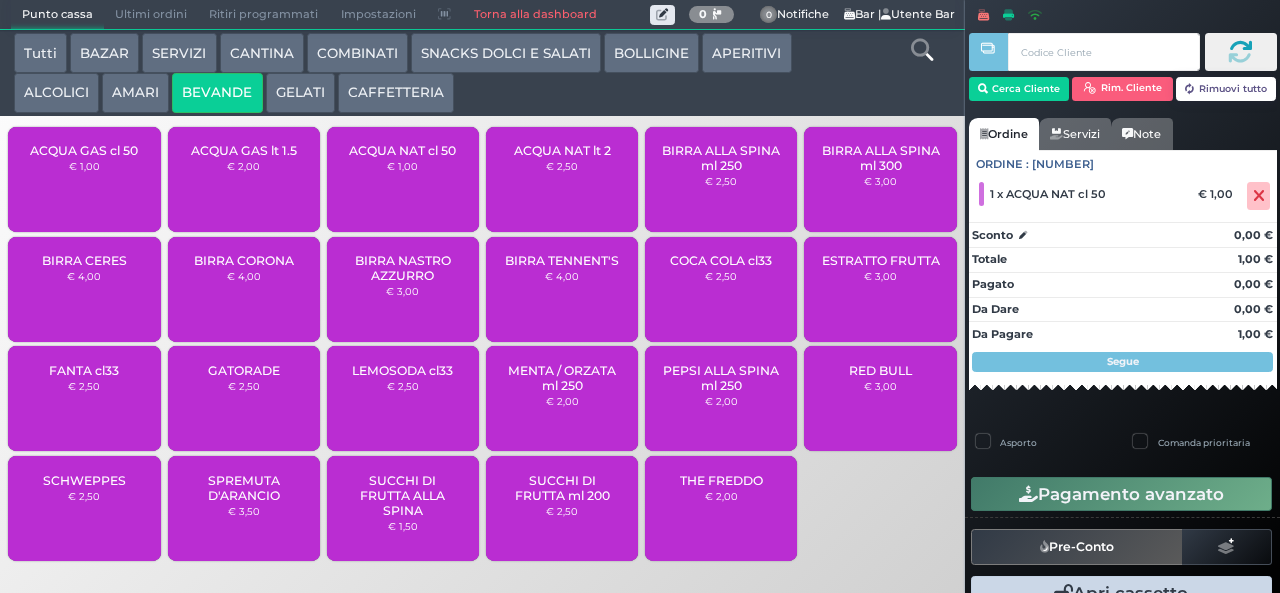 click on "ACQUA NAT cl 50" at bounding box center [402, 150] 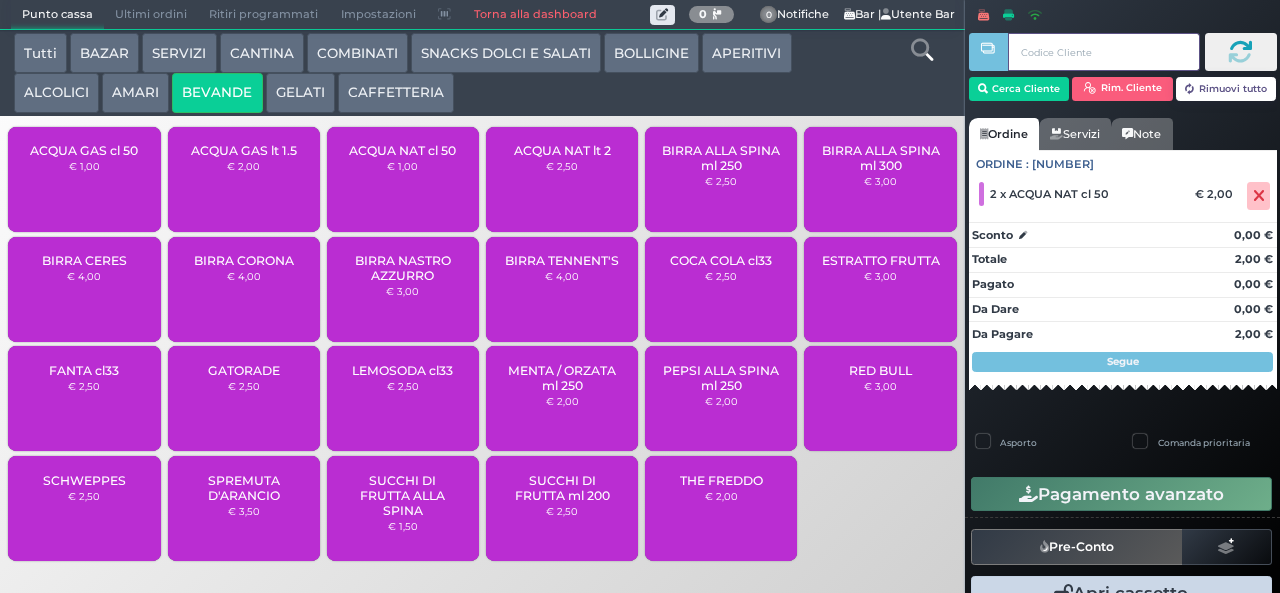 type 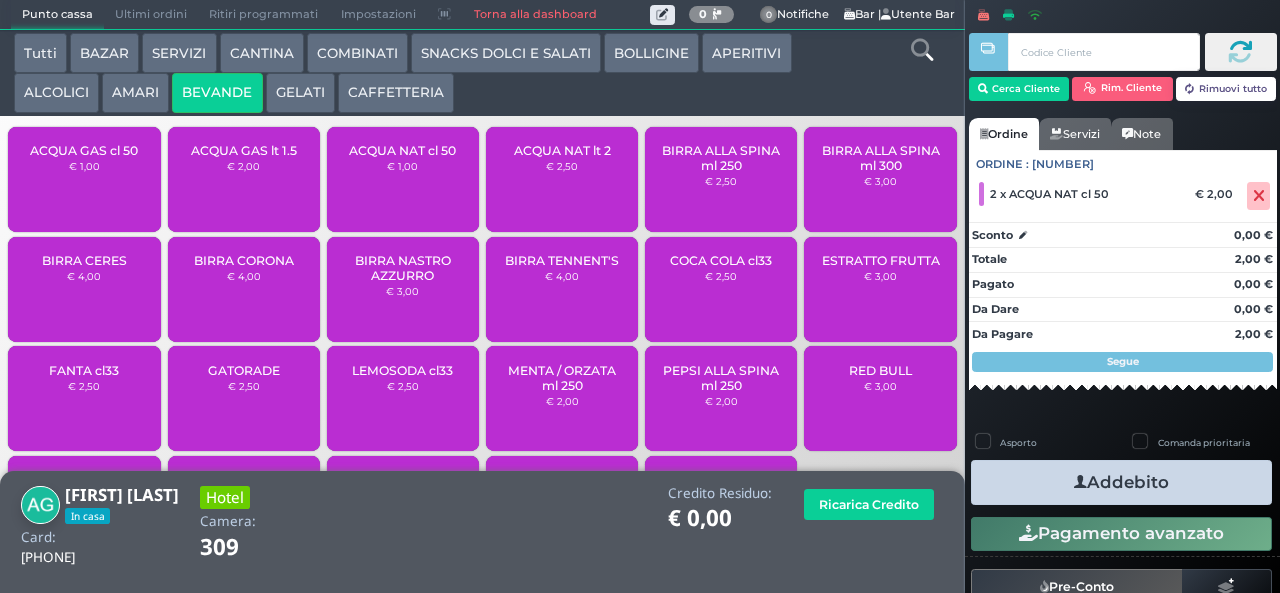 click on "Addebito" at bounding box center (1121, 482) 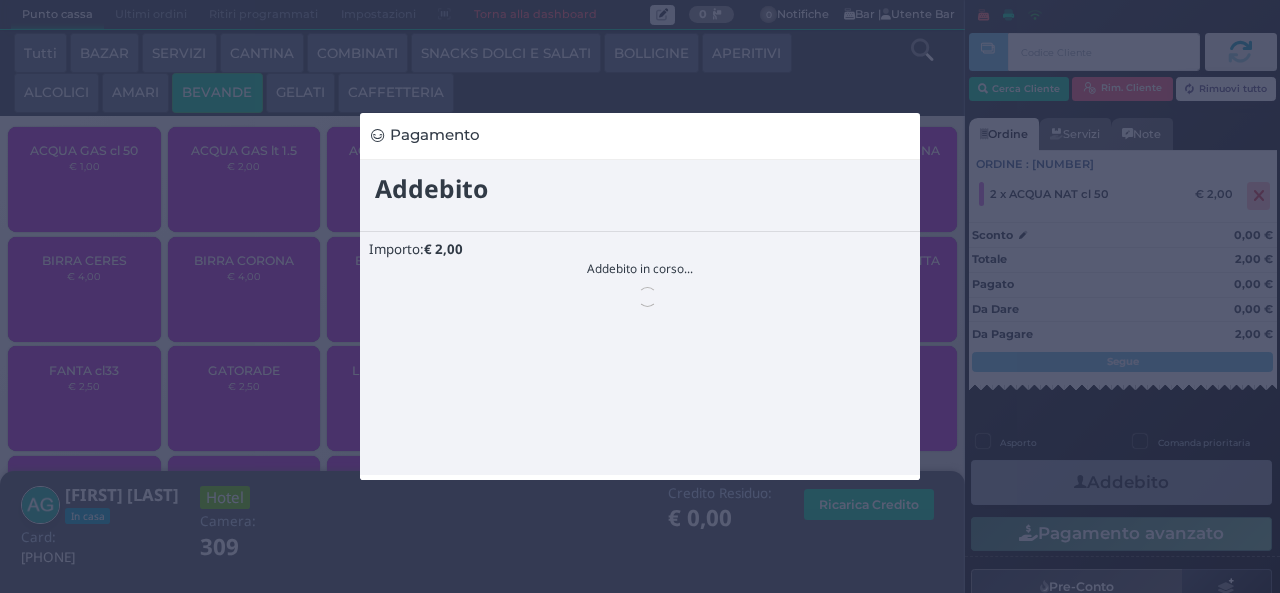 scroll, scrollTop: 0, scrollLeft: 0, axis: both 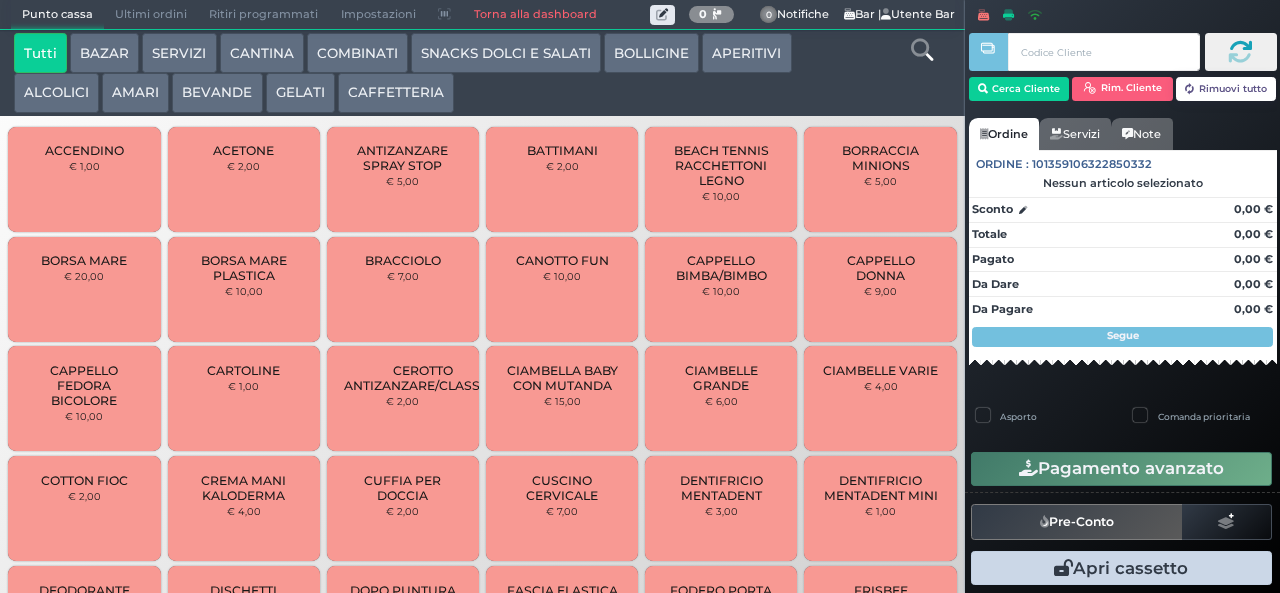 click on "CAFFETTERIA" at bounding box center (396, 93) 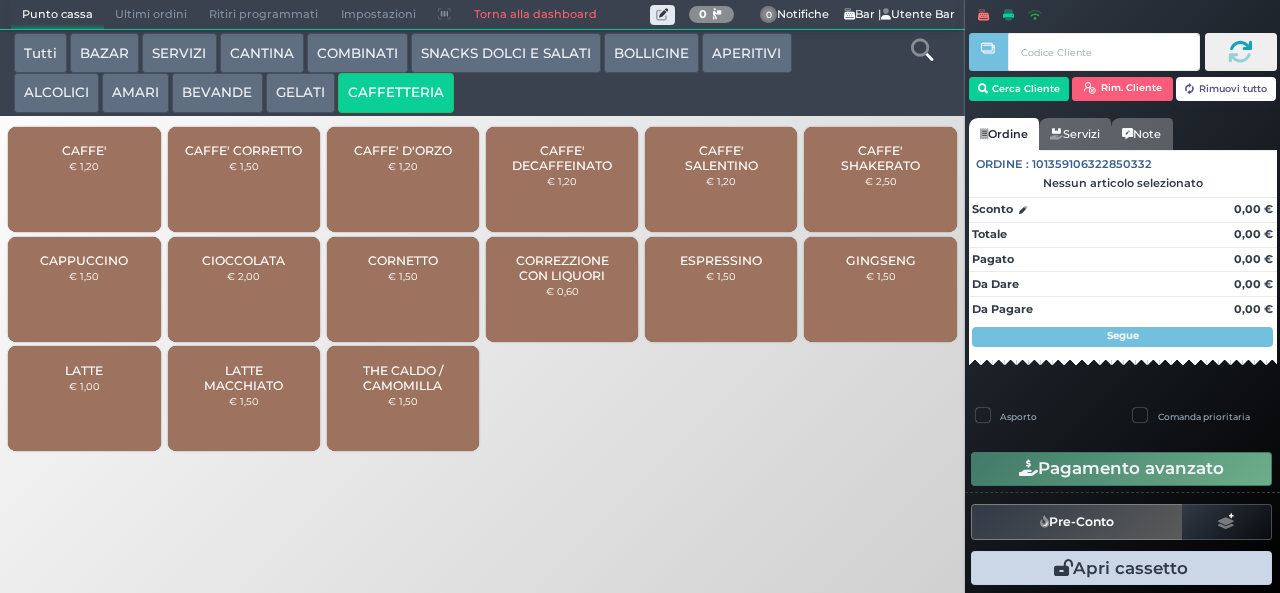 click on "CAFFE'" at bounding box center (84, 150) 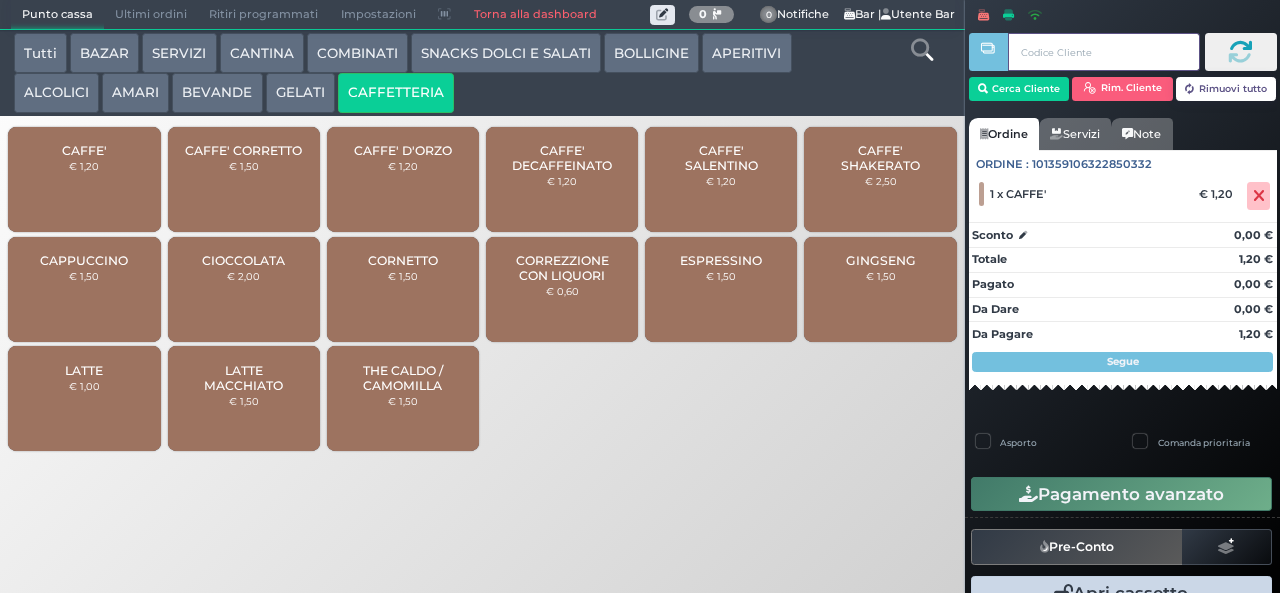 type 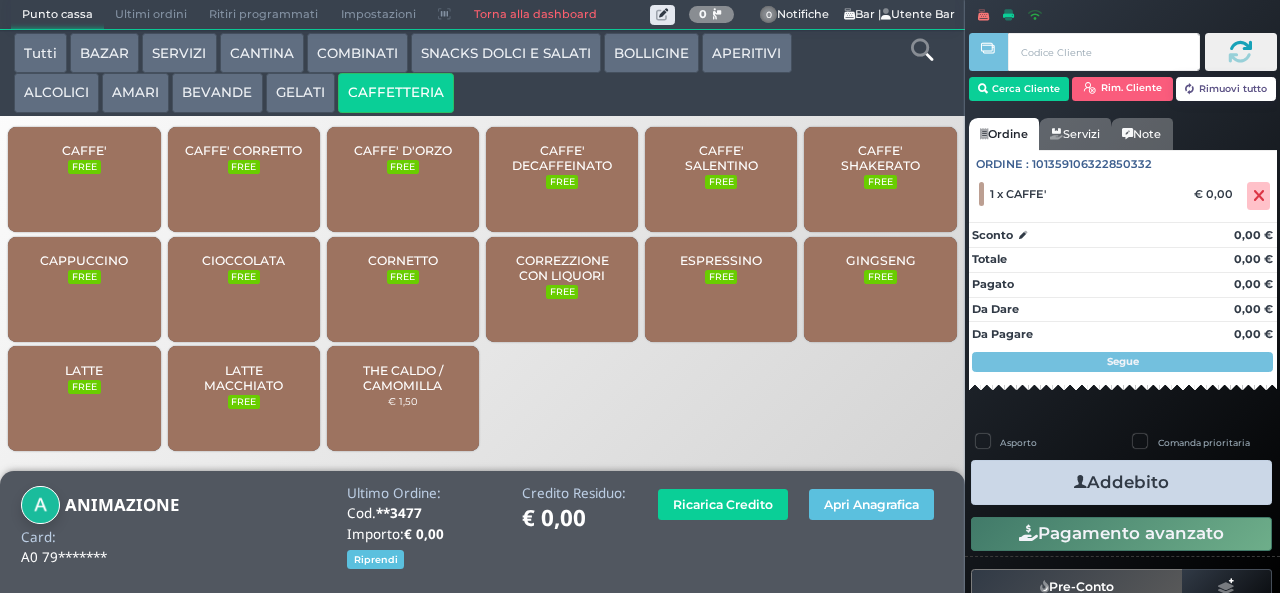 click on "Addebito" at bounding box center (1121, 482) 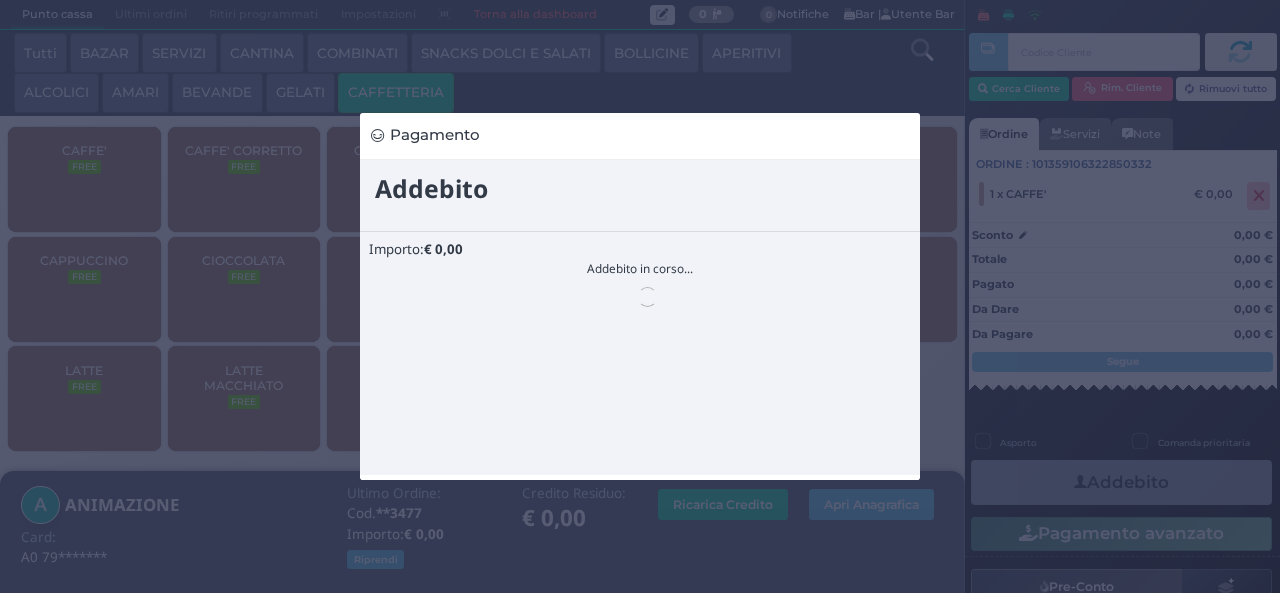 scroll, scrollTop: 0, scrollLeft: 0, axis: both 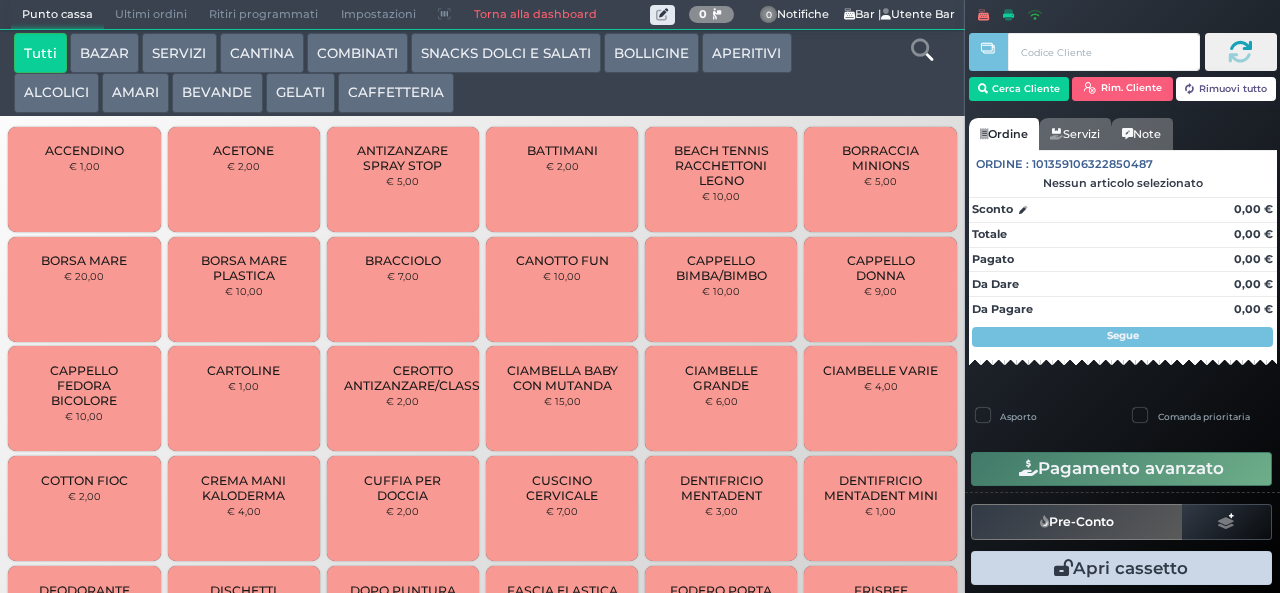 click on "BEVANDE" at bounding box center (217, 93) 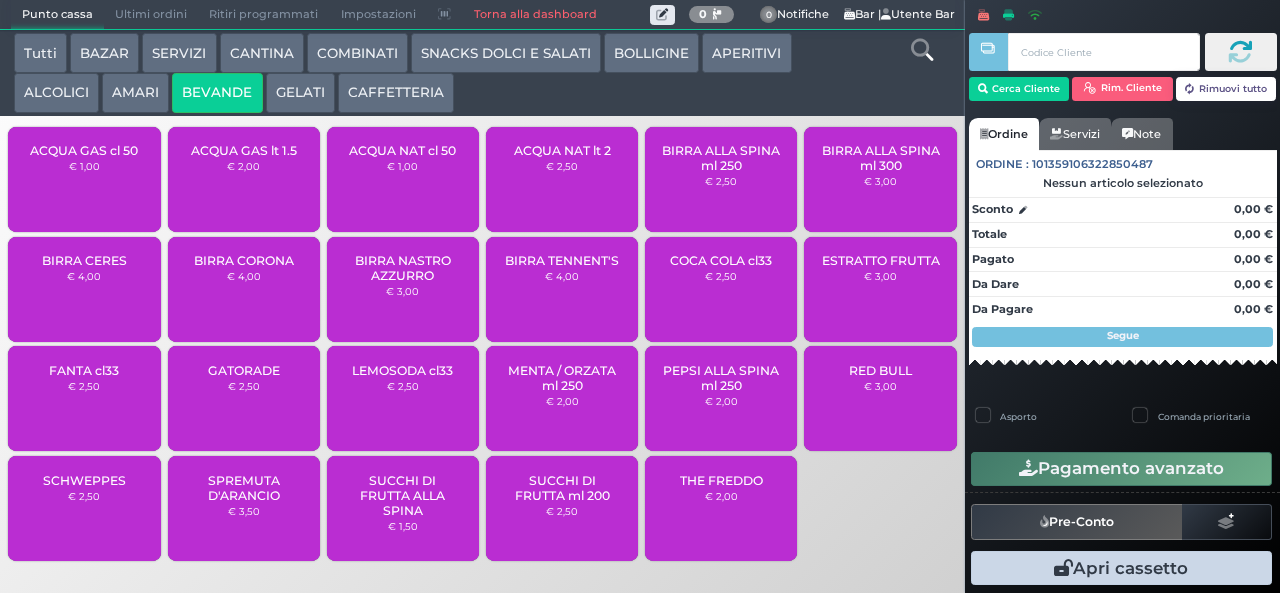click on "ACQUA NAT cl 50" at bounding box center [402, 150] 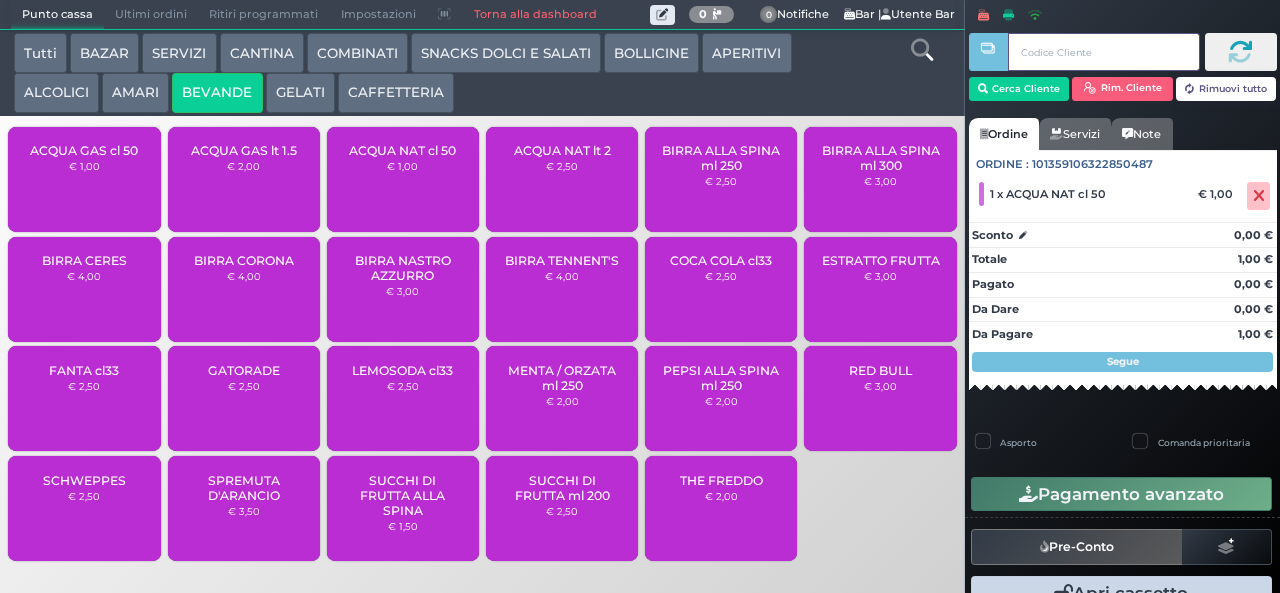 type 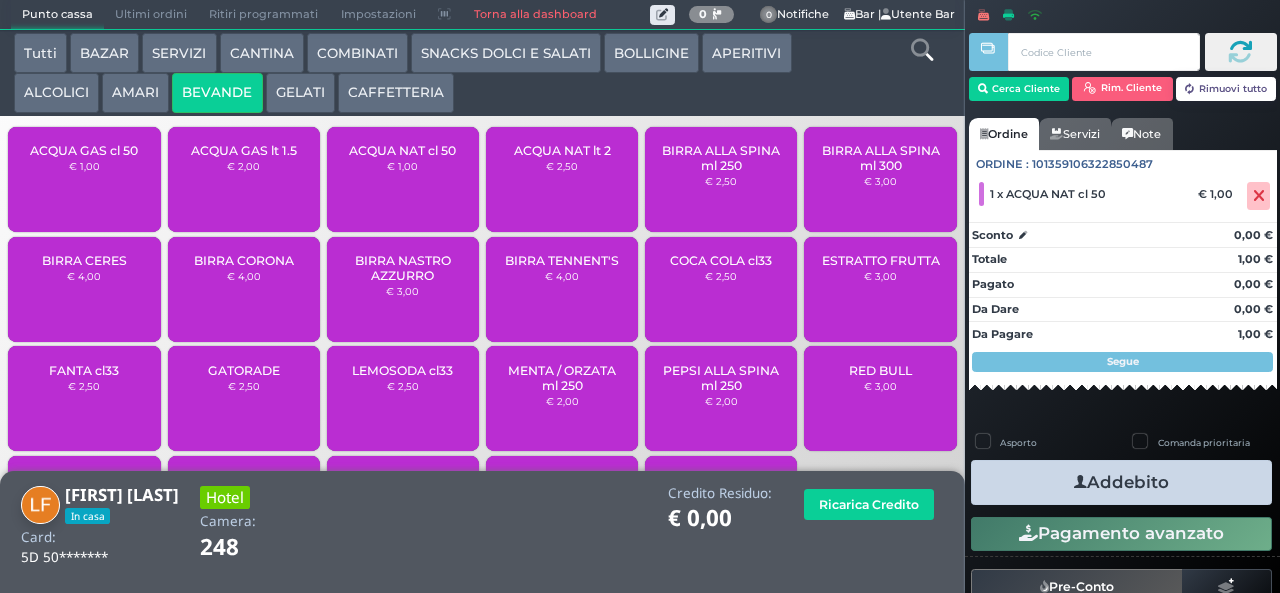 click on "Addebito" at bounding box center (1121, 482) 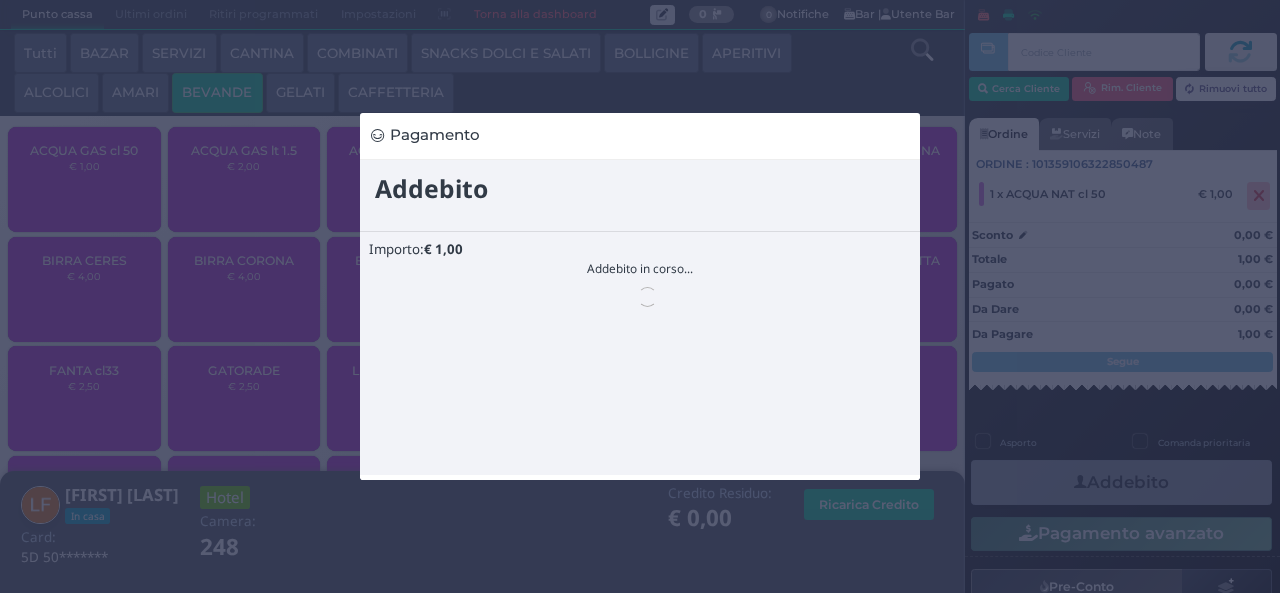 scroll, scrollTop: 0, scrollLeft: 0, axis: both 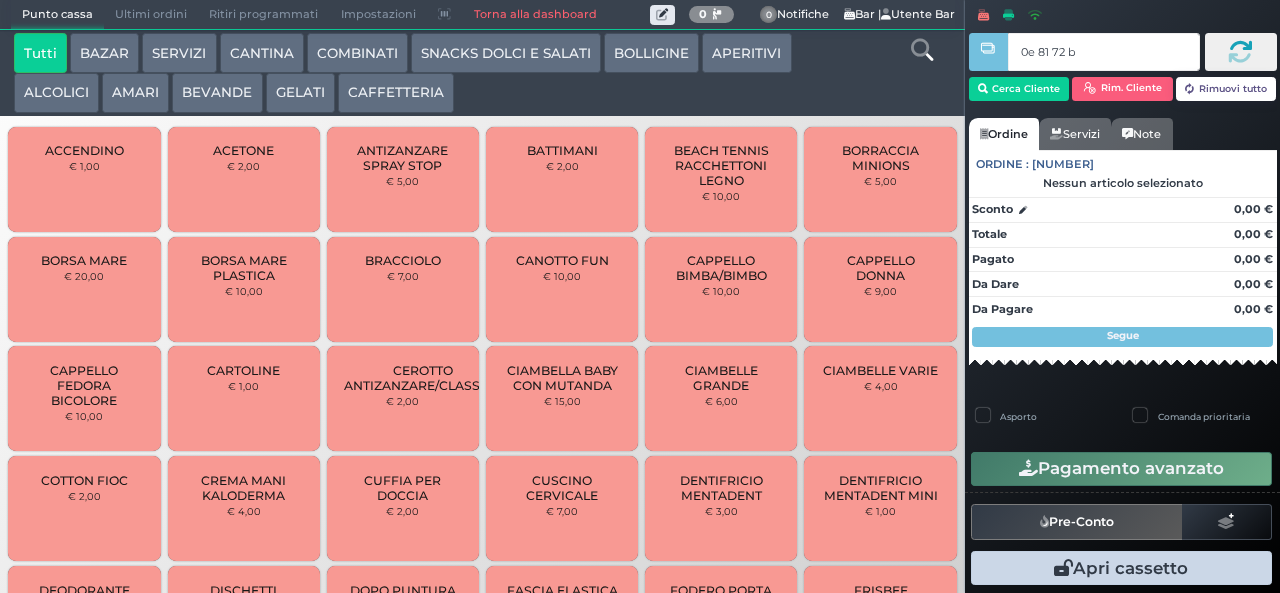 type on "0e 81 72 b9" 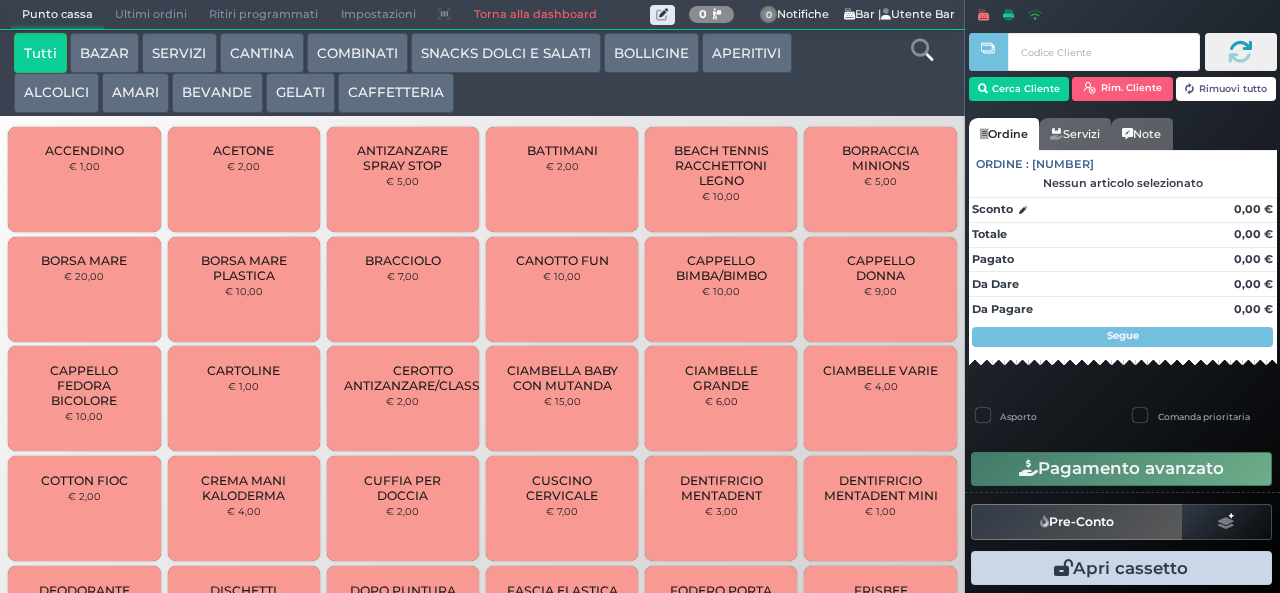click on "BEVANDE" at bounding box center [217, 93] 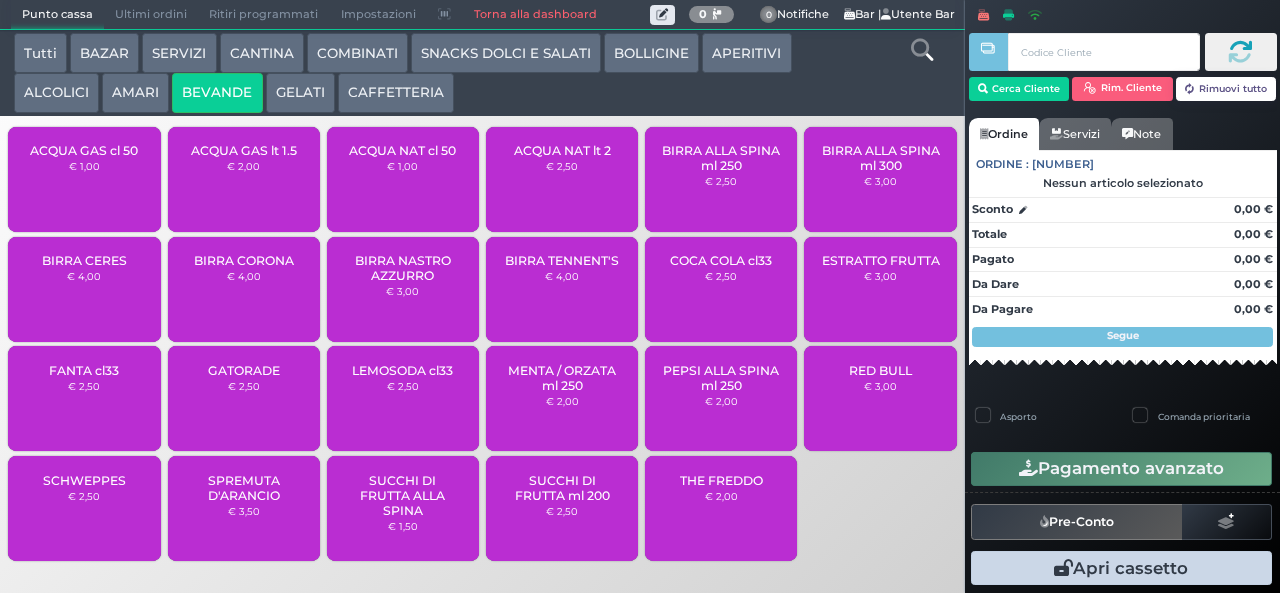 click on "ACQUA NAT cl 50
€ 1,00" at bounding box center [403, 179] 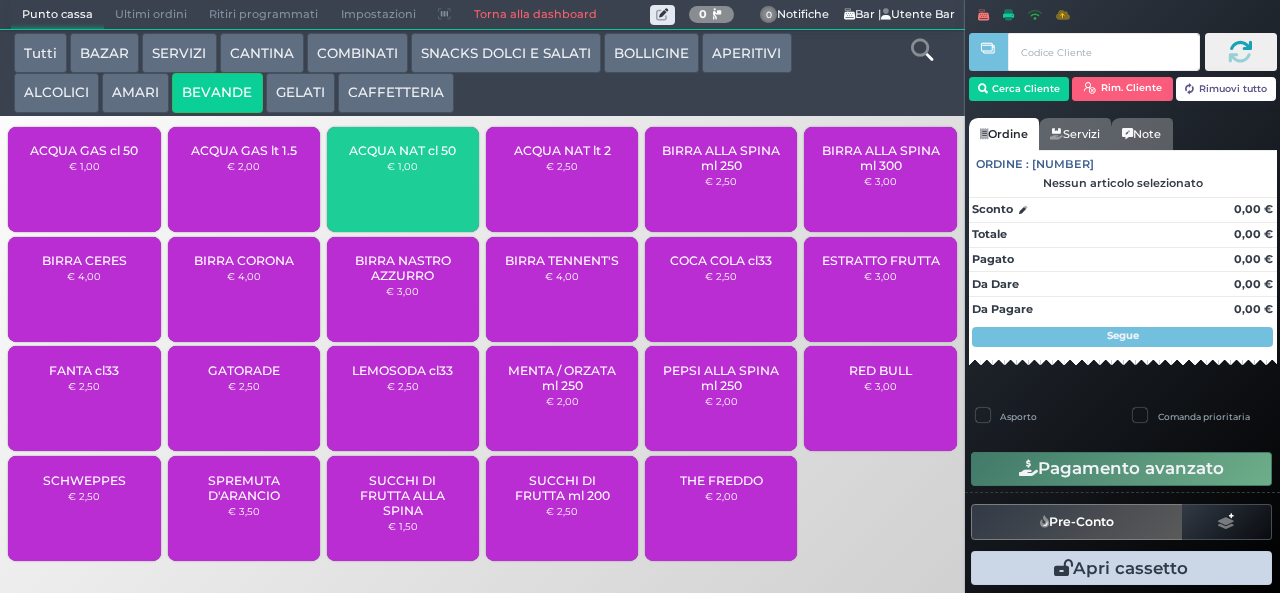 click on "€ 1,00" at bounding box center (402, 166) 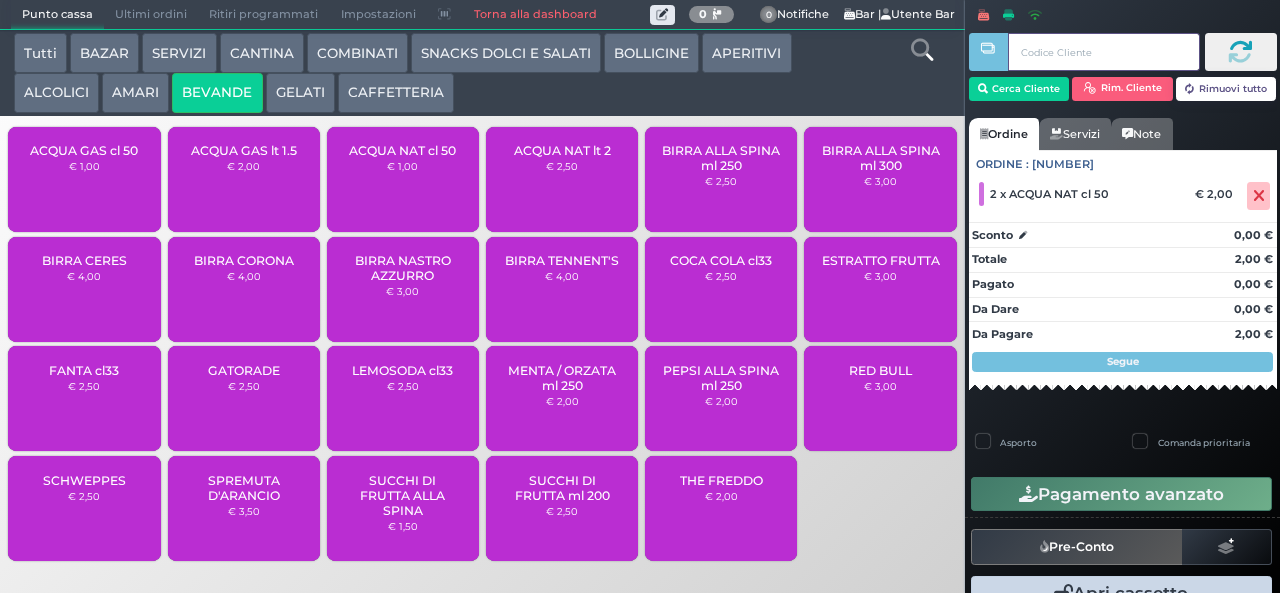 type 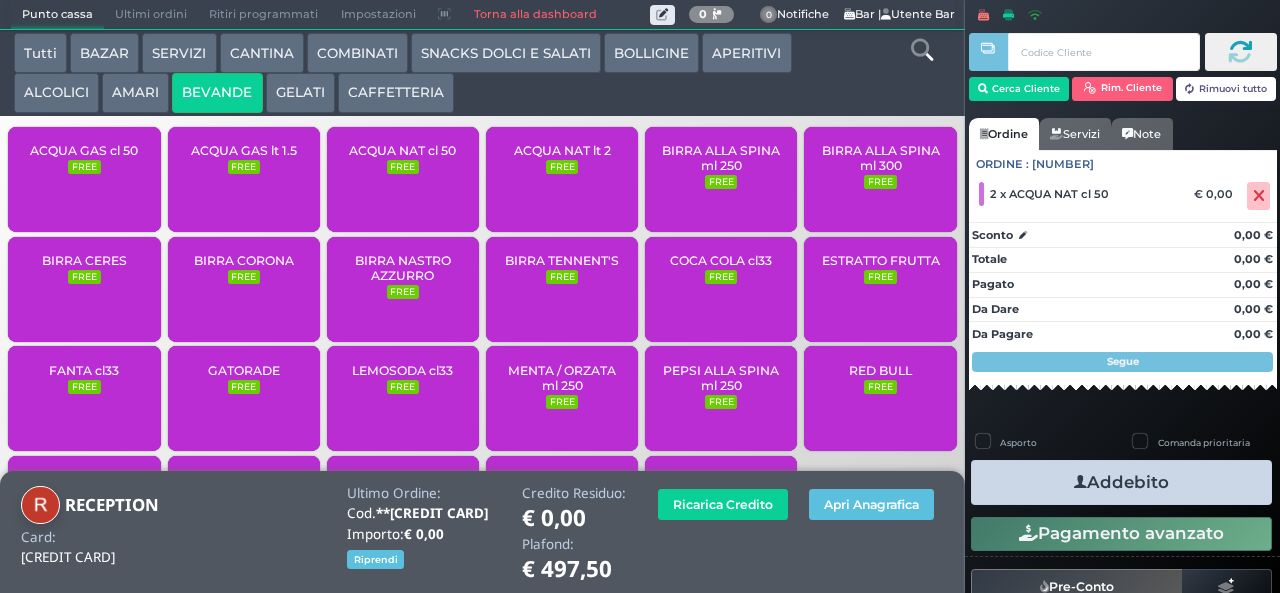 click at bounding box center (1080, 482) 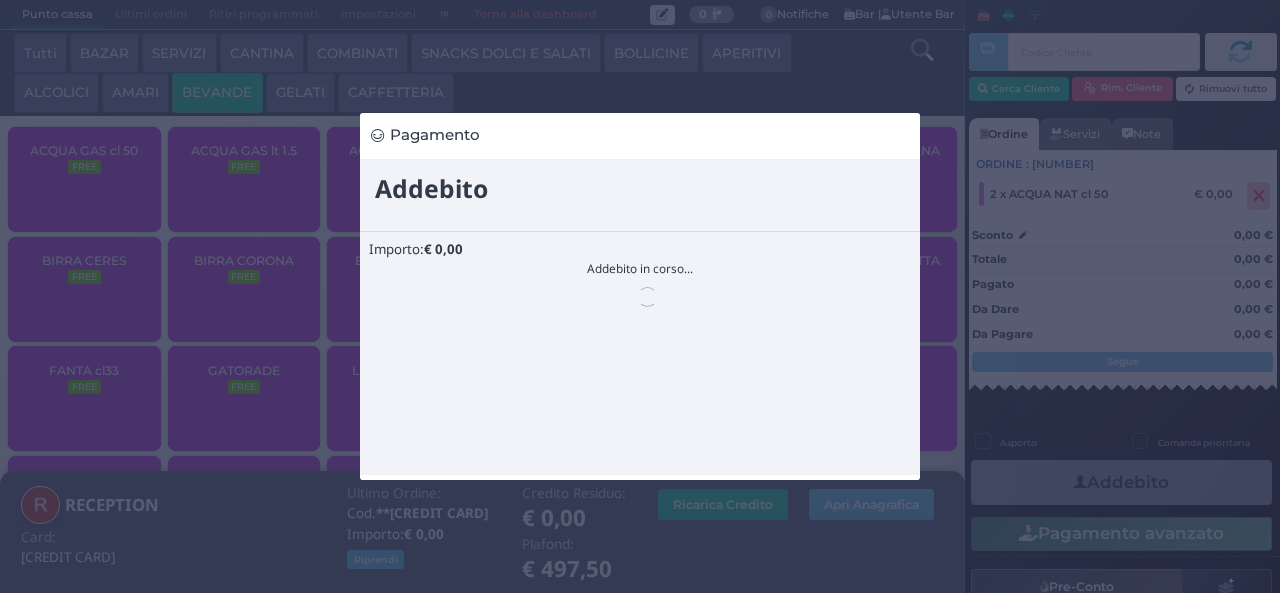 scroll, scrollTop: 0, scrollLeft: 0, axis: both 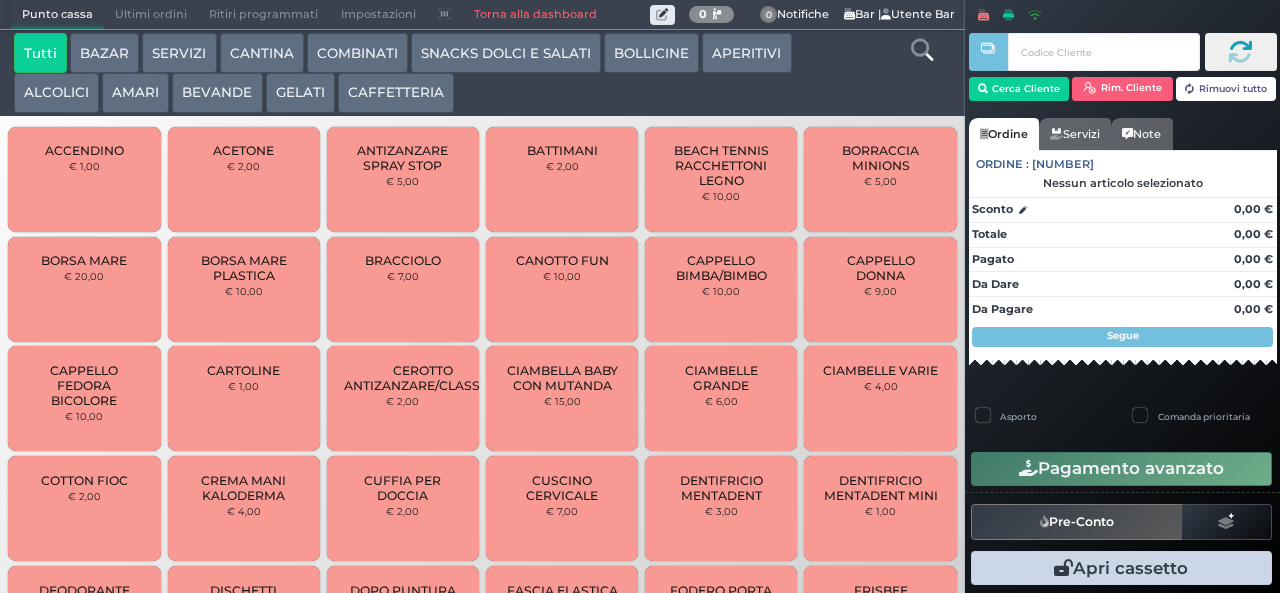 click on "CAFFETTERIA" at bounding box center [396, 93] 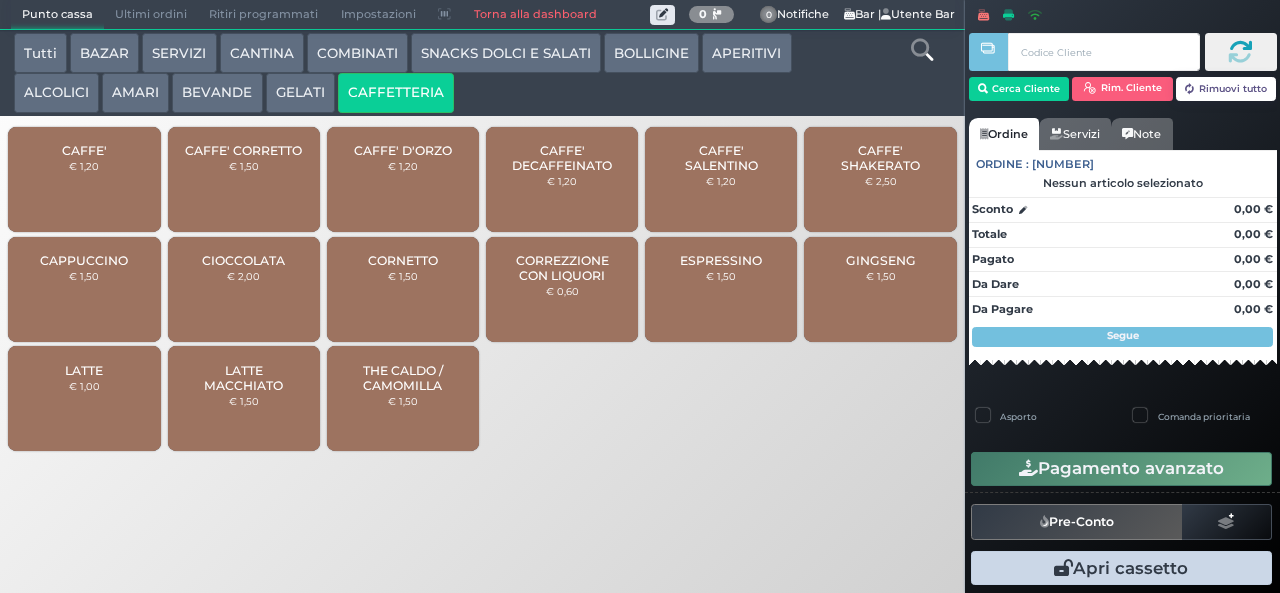 click on "CAFFE'" at bounding box center [84, 150] 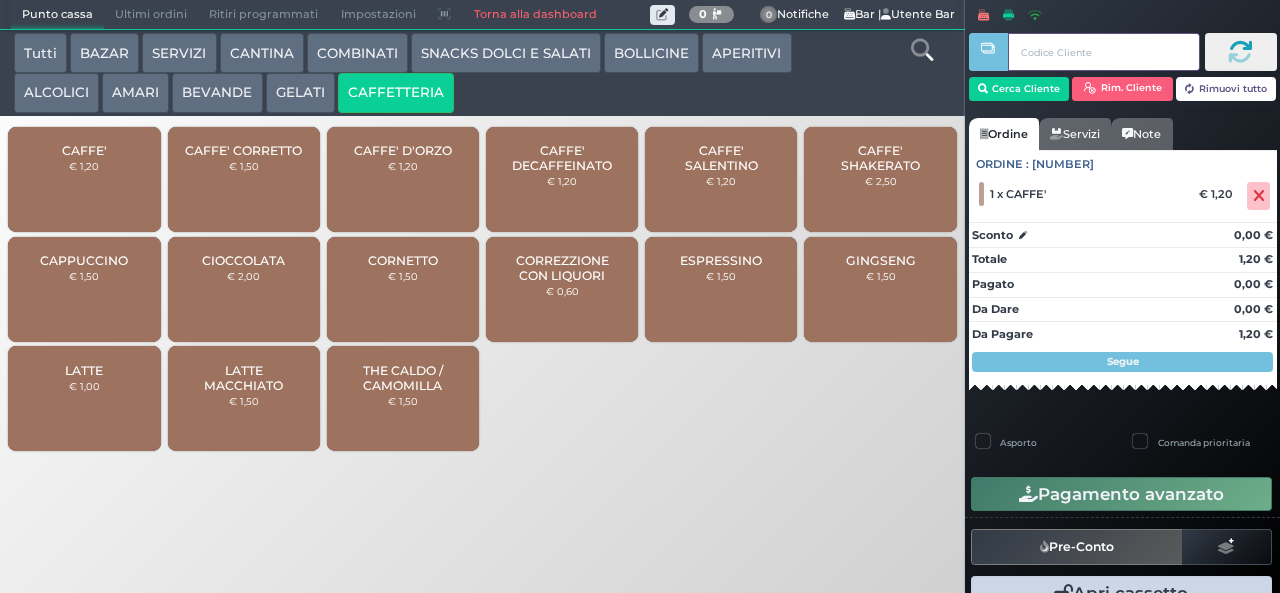 type 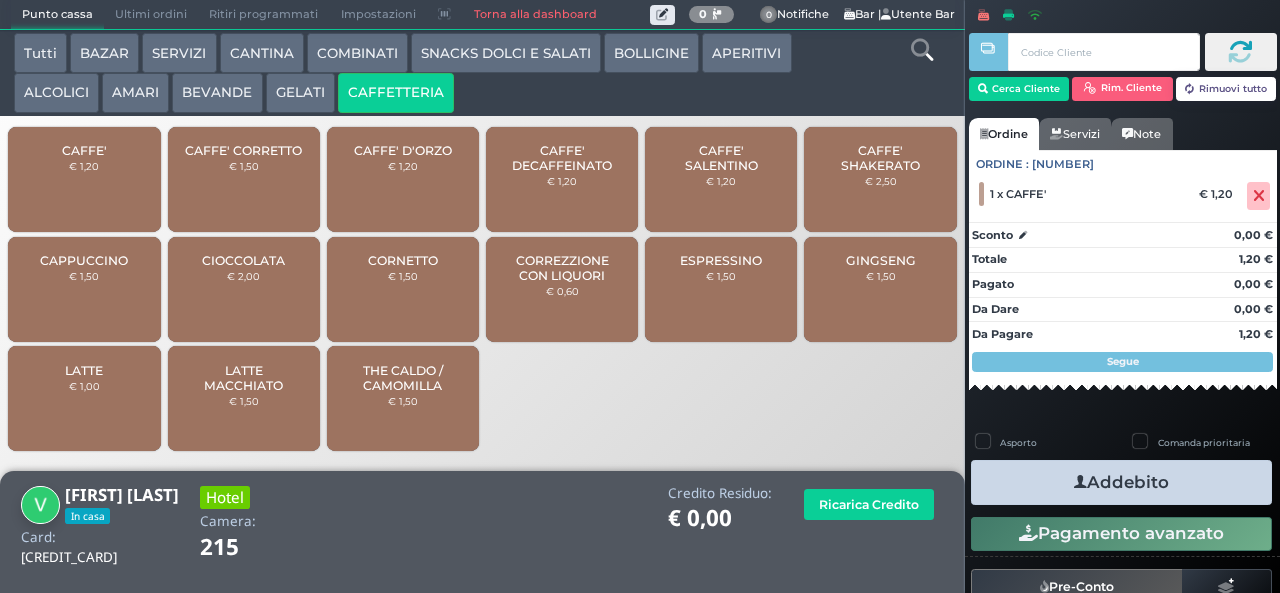 click at bounding box center (1080, 482) 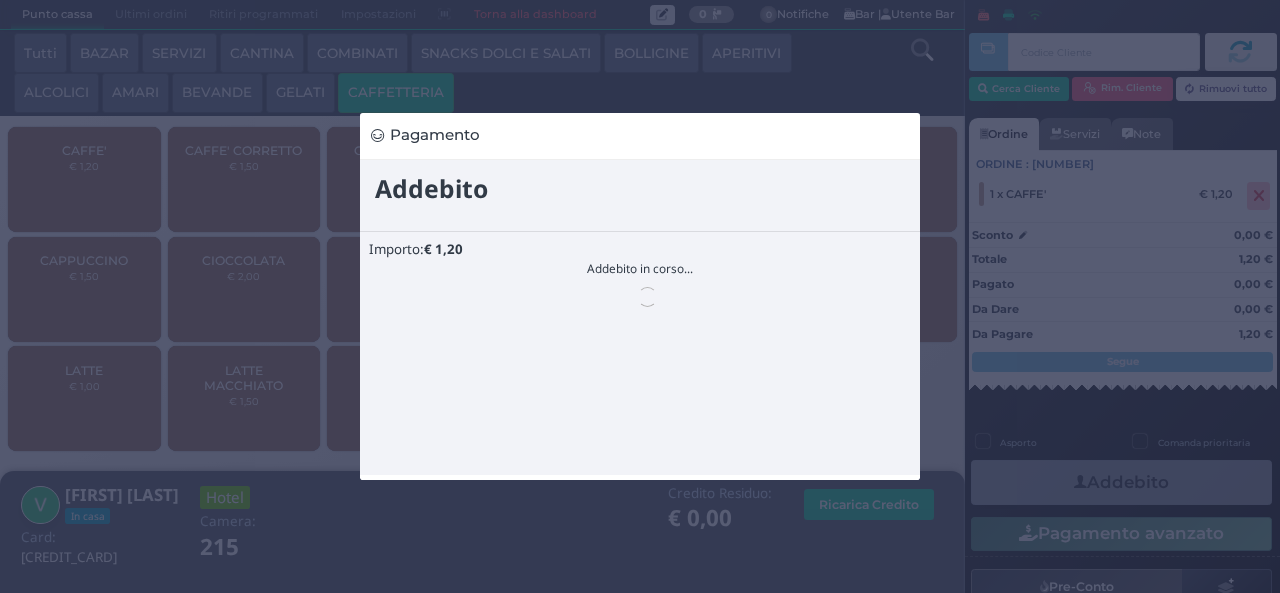 scroll, scrollTop: 0, scrollLeft: 0, axis: both 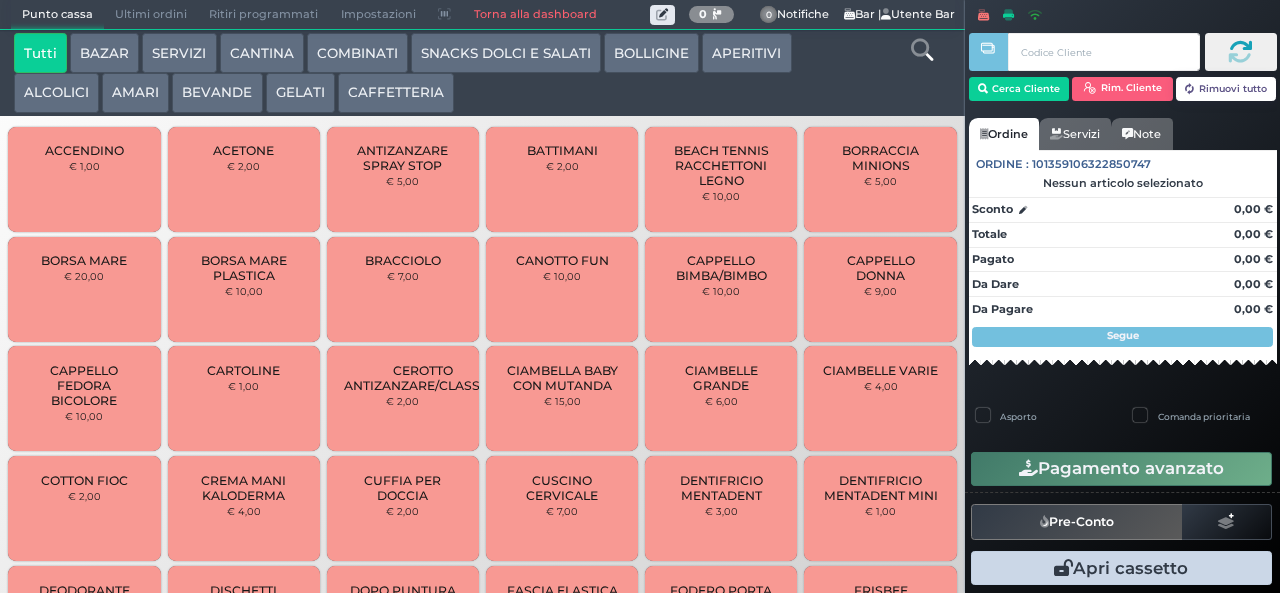 click on "BEVANDE" at bounding box center [217, 93] 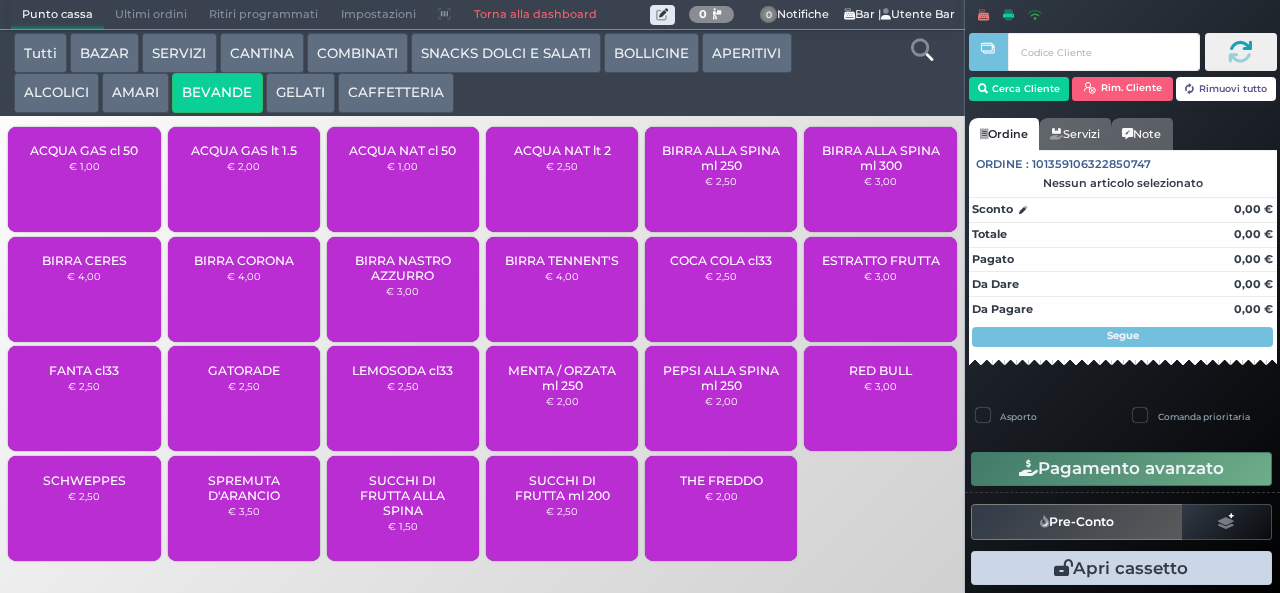 click on "ACQUA NAT cl 50" at bounding box center (402, 150) 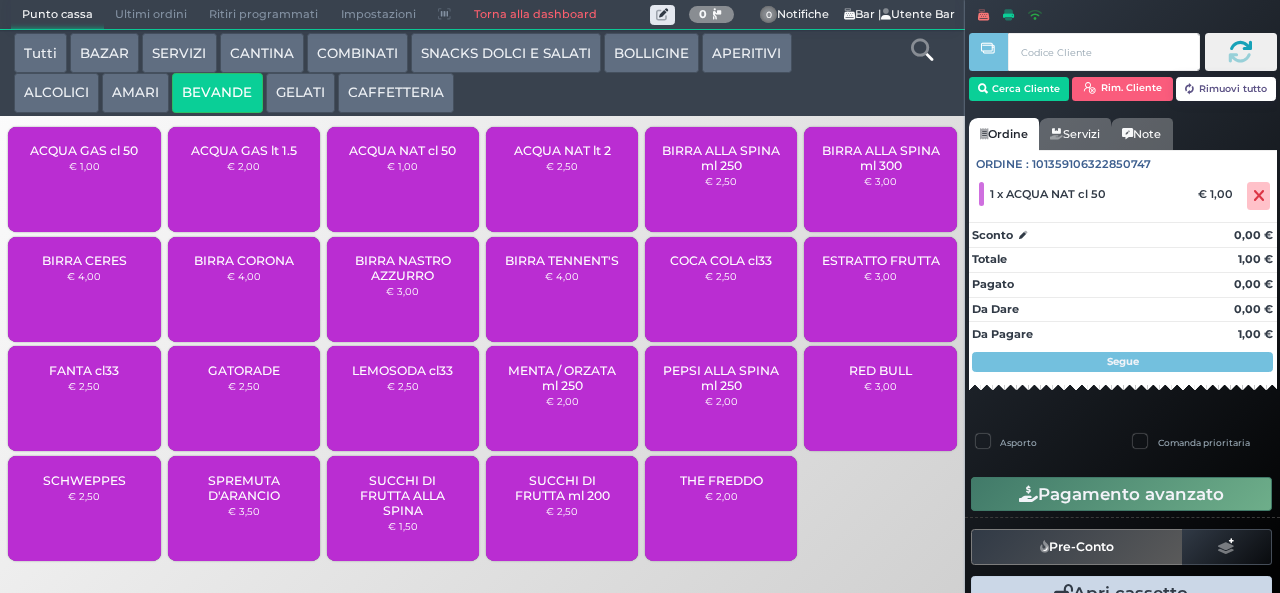 click on "ACQUA NAT cl 50" at bounding box center (402, 150) 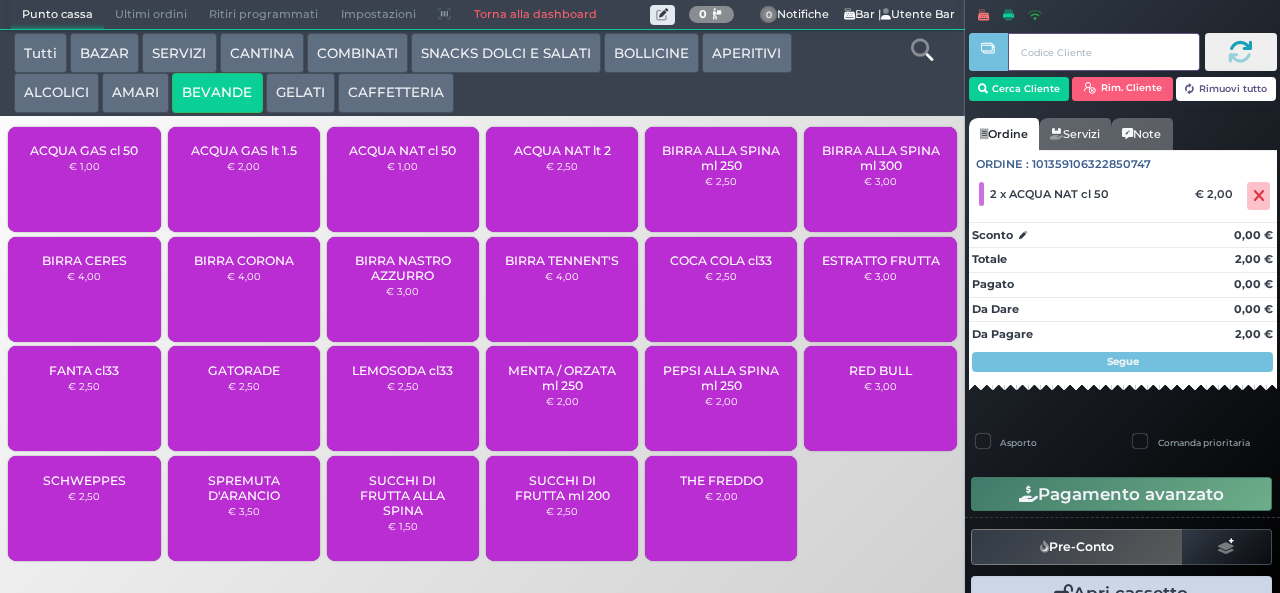 type 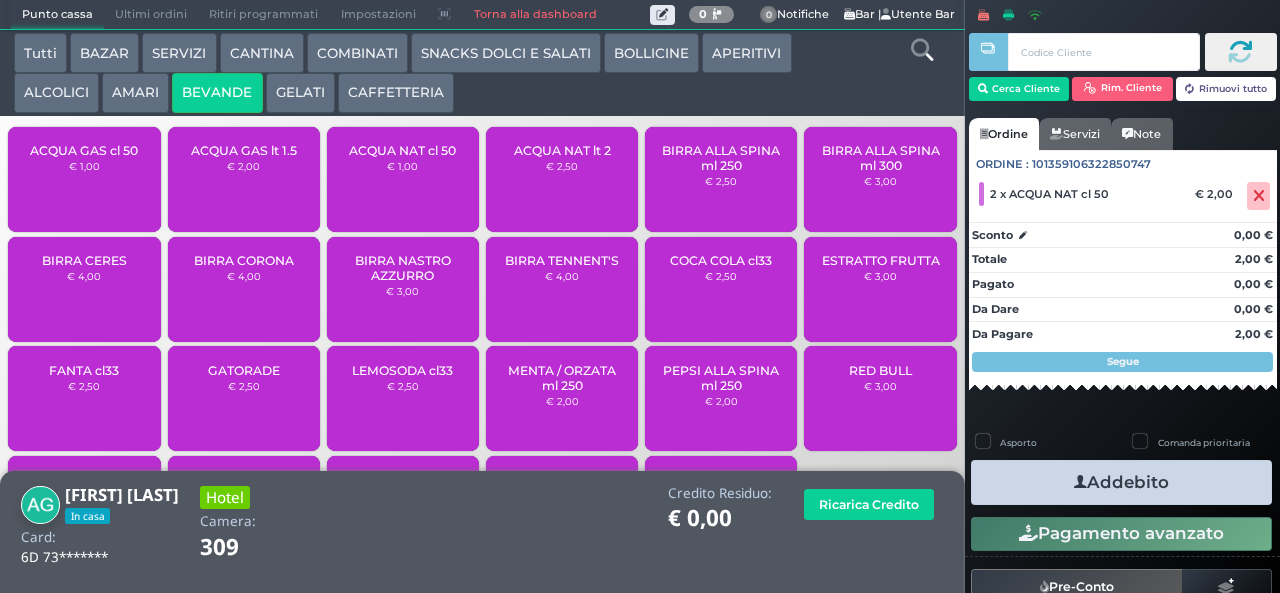 click on "Addebito" at bounding box center [1121, 482] 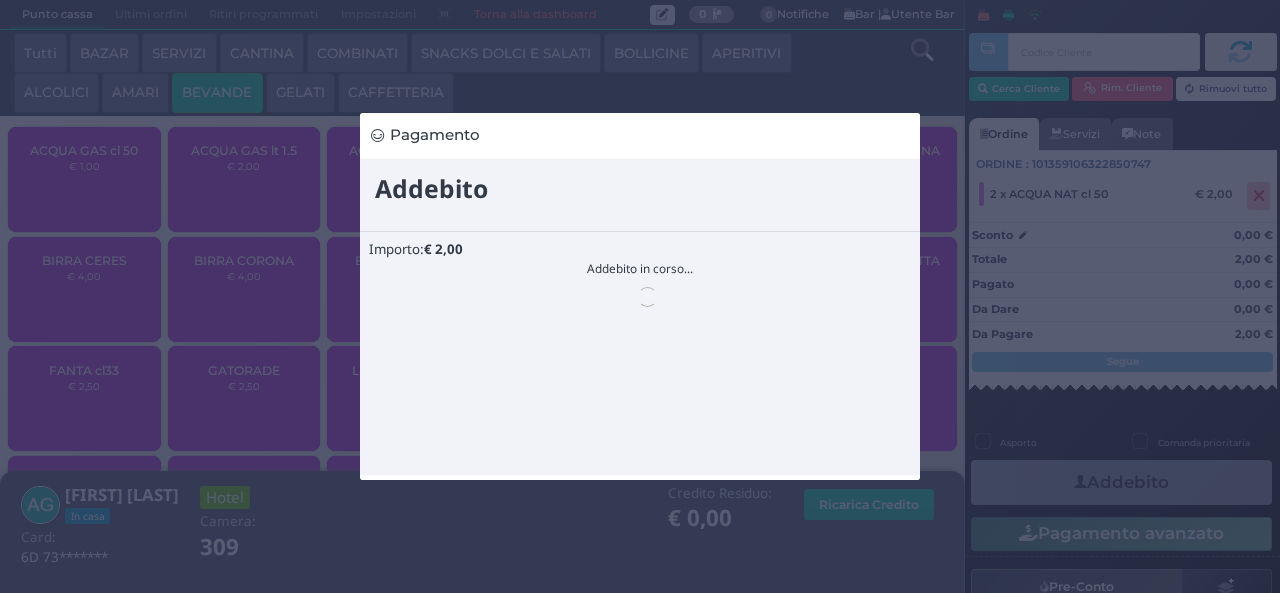 scroll, scrollTop: 0, scrollLeft: 0, axis: both 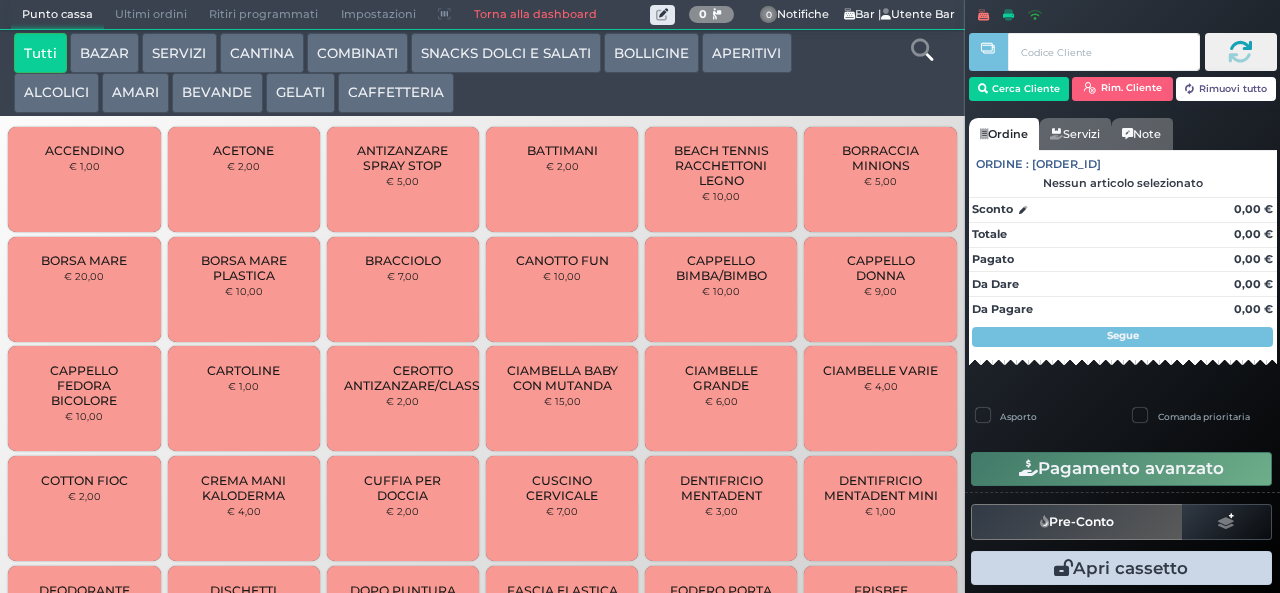 click on "BAZAR" at bounding box center [104, 53] 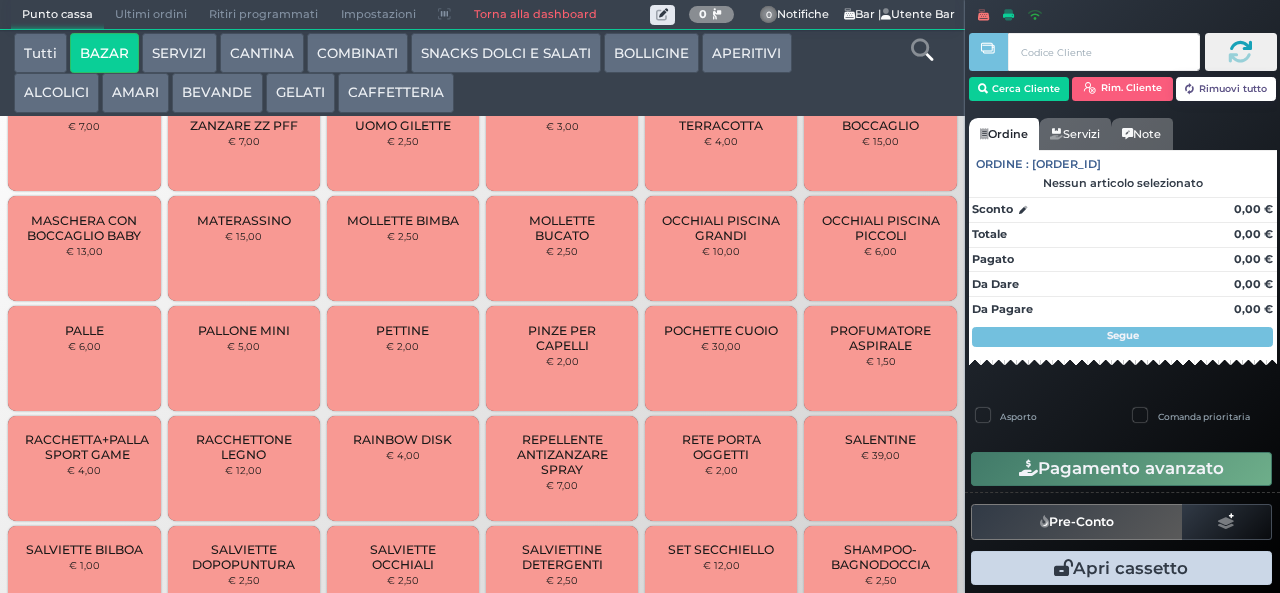 scroll, scrollTop: 1013, scrollLeft: 0, axis: vertical 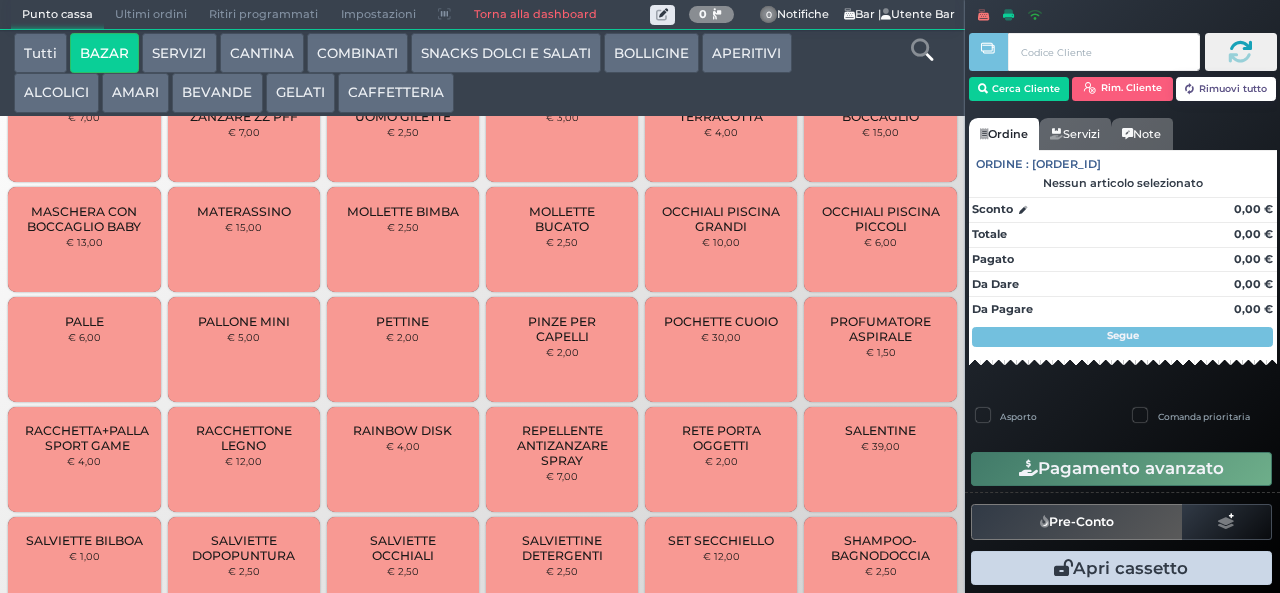 click on "PALLE
€ 6,00" at bounding box center (84, 349) 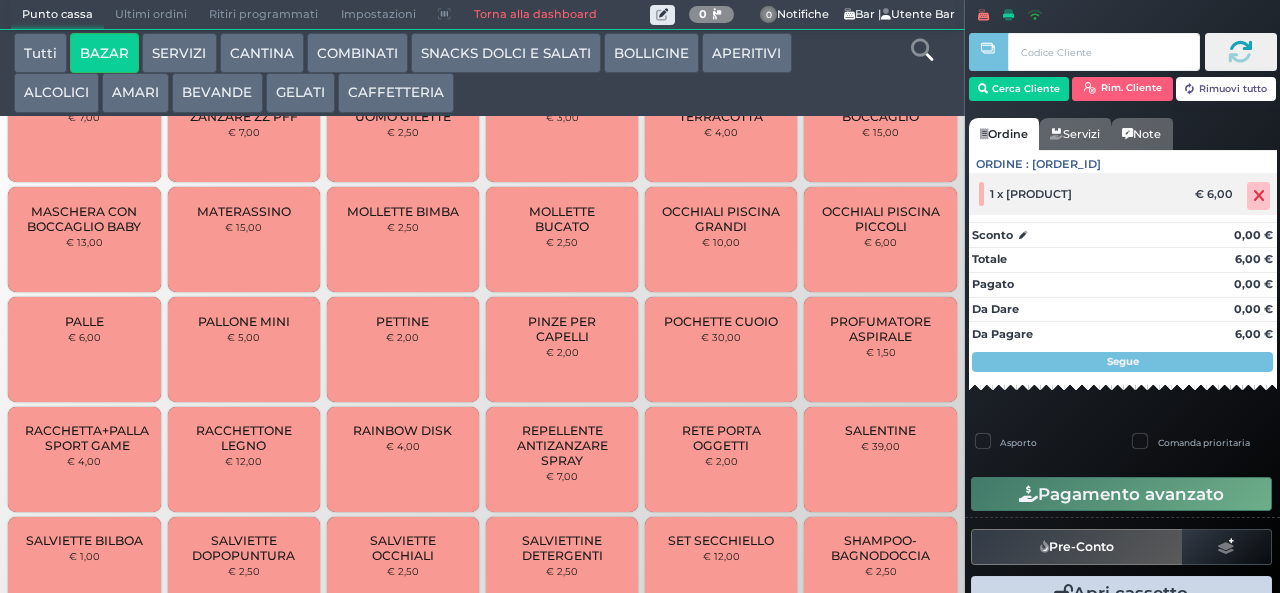 click at bounding box center [1259, 196] 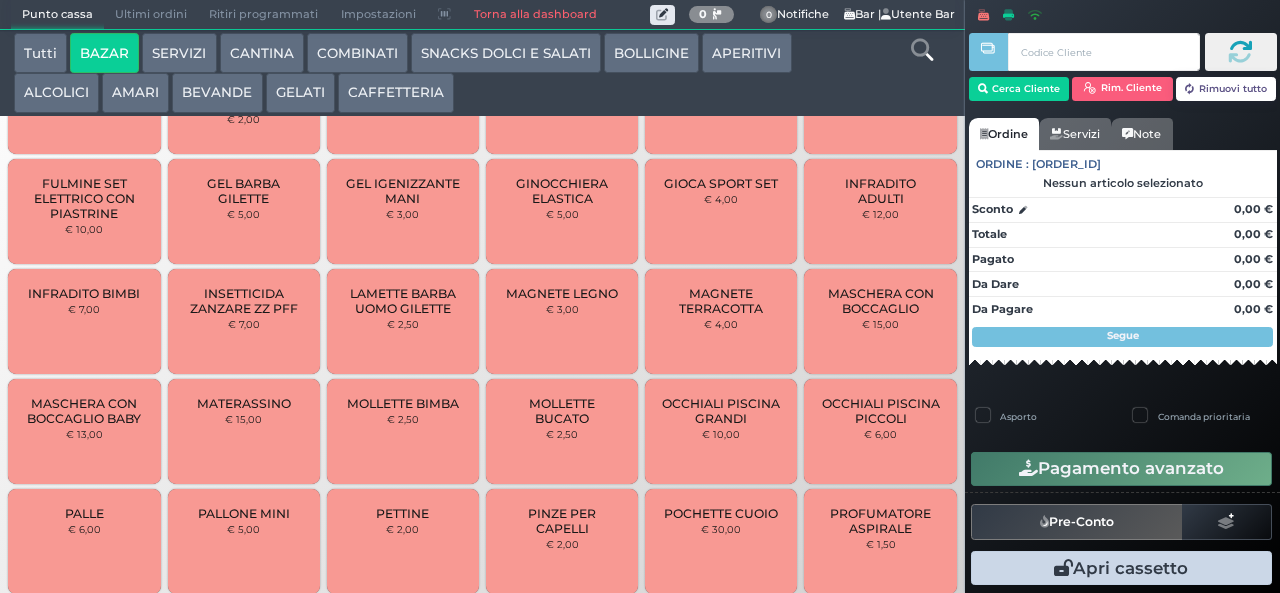 scroll, scrollTop: 732, scrollLeft: 0, axis: vertical 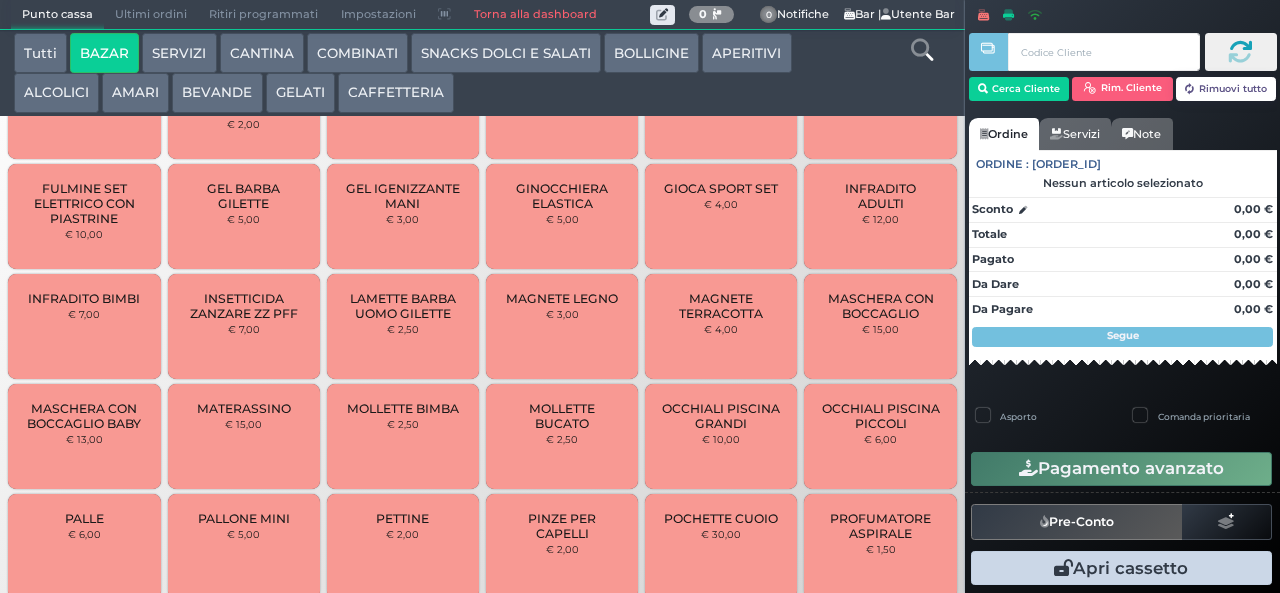 click on "LAMETTE BARBA UOMO GILETTE" at bounding box center (403, 306) 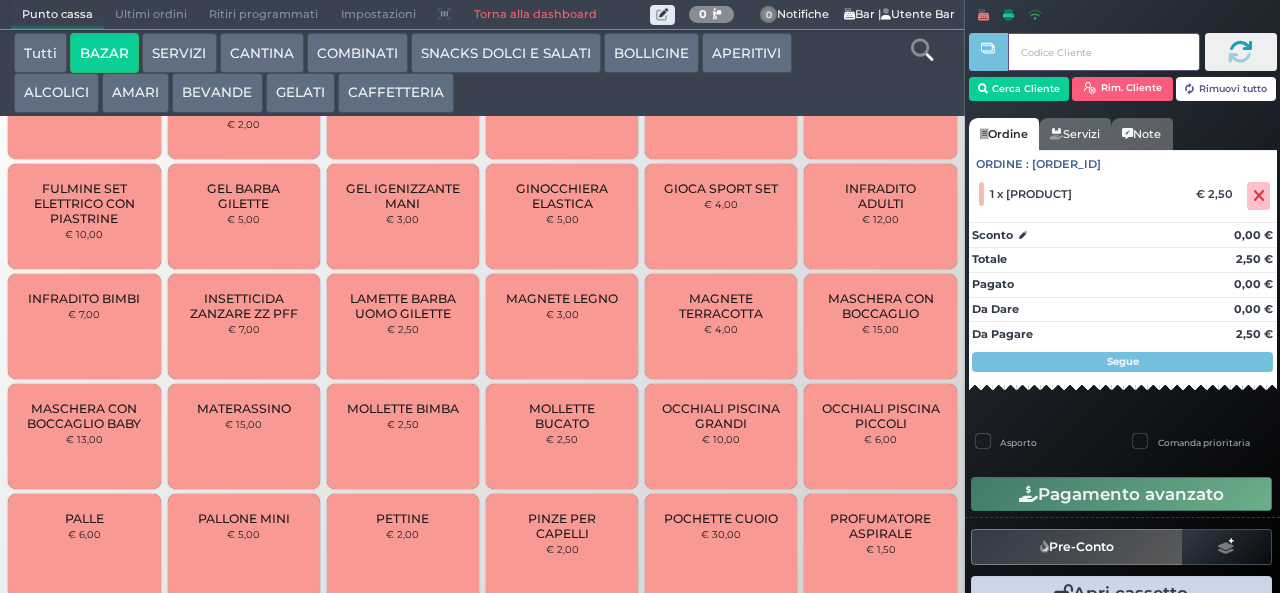 type 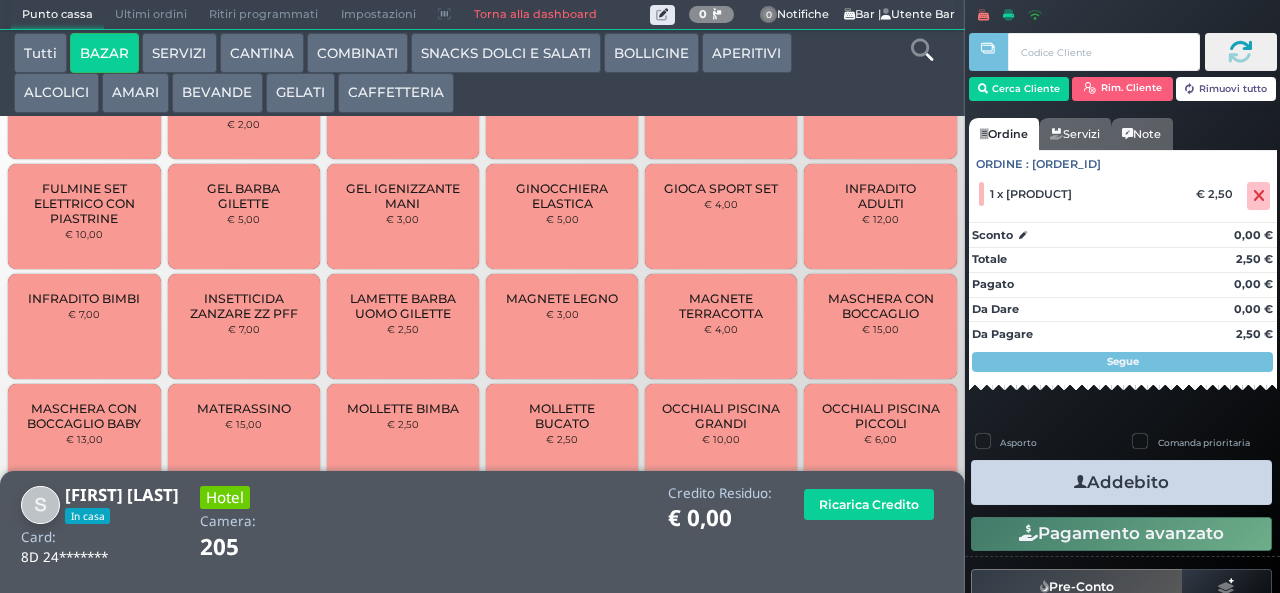 click on "Addebito" at bounding box center (1121, 482) 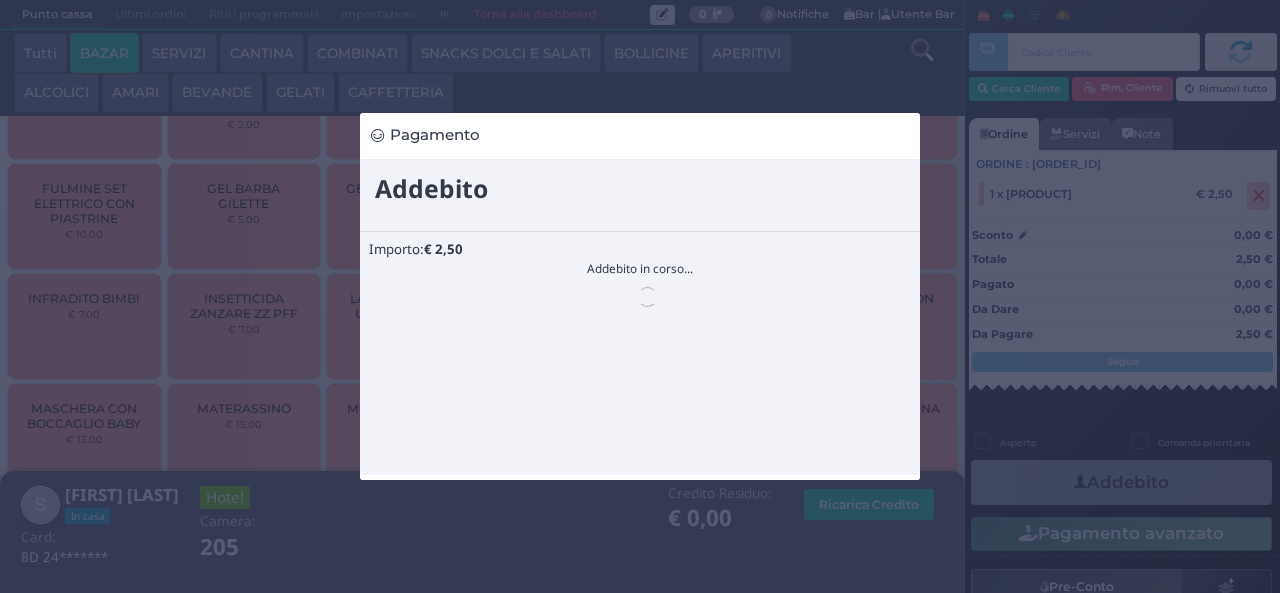 scroll, scrollTop: 0, scrollLeft: 0, axis: both 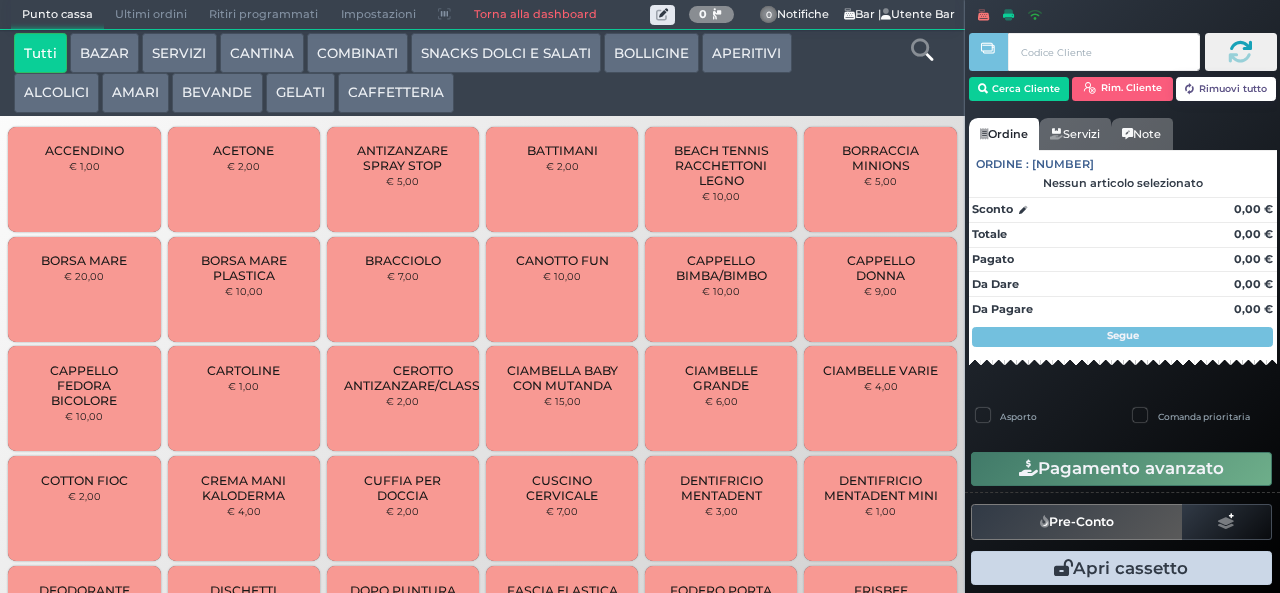 click on "BEVANDE" at bounding box center (217, 93) 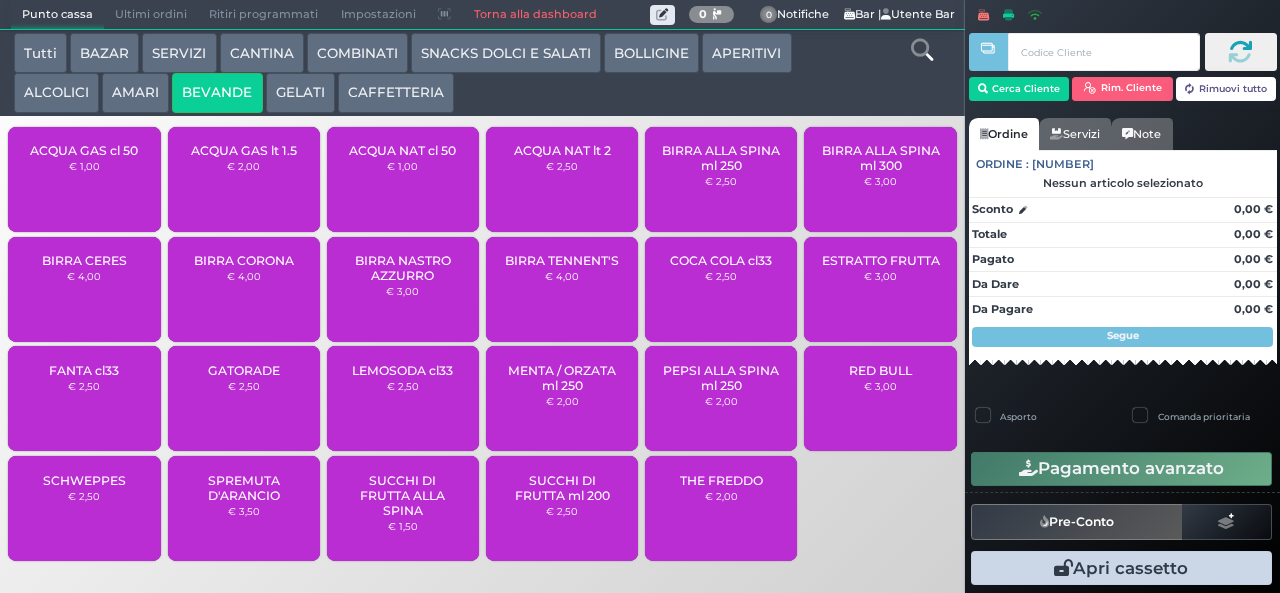 click on "ACQUA NAT cl 50
€ 1,00" at bounding box center (403, 179) 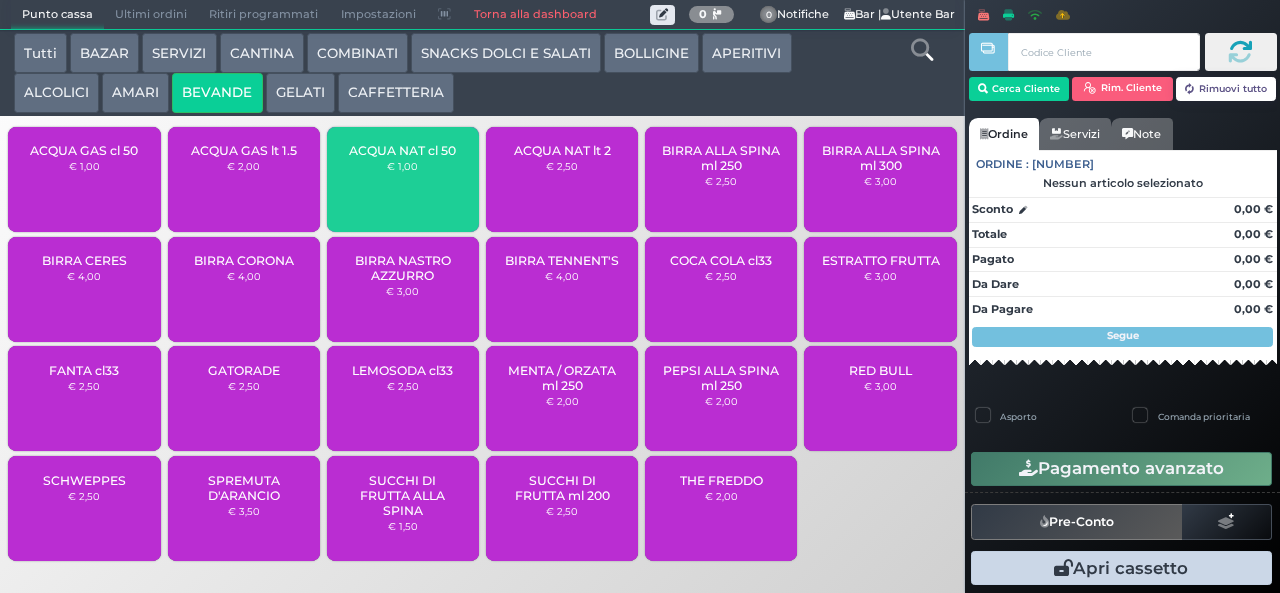 click on "ACQUA NAT cl 50" at bounding box center (402, 150) 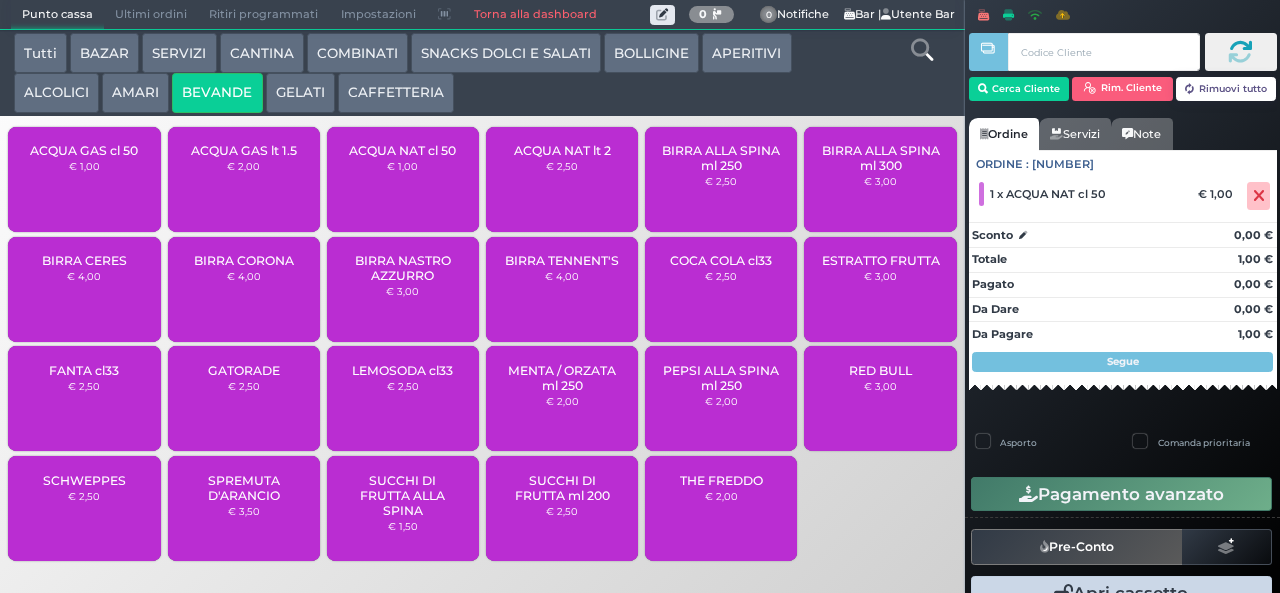 click on "ACQUA NAT cl 50" at bounding box center (402, 150) 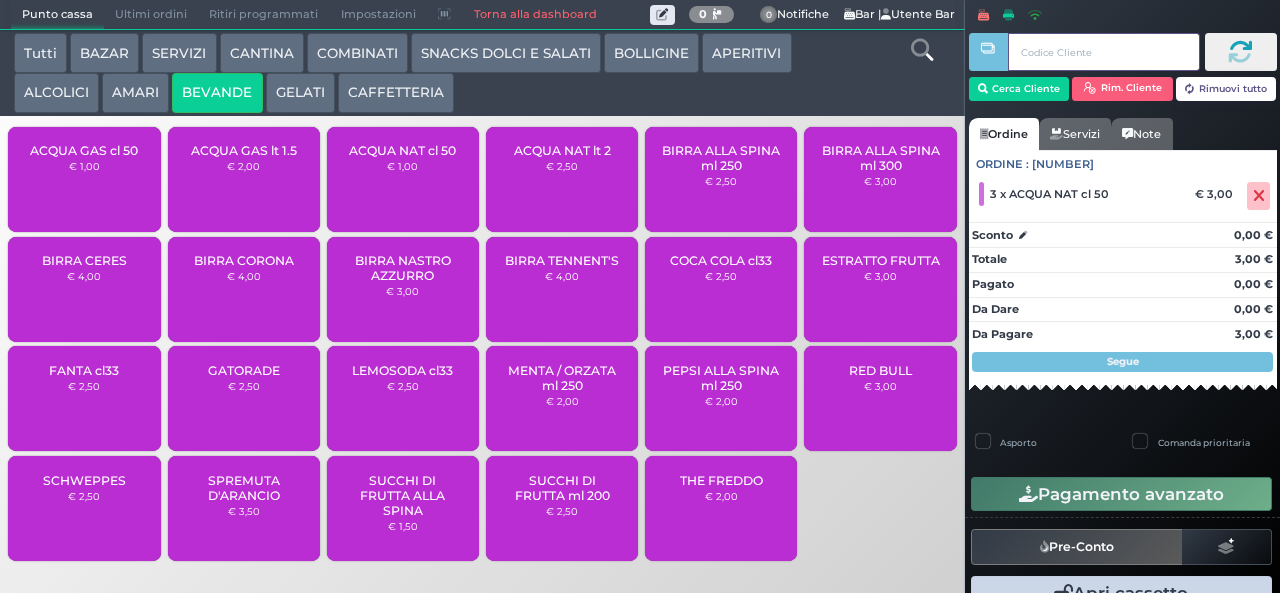 type 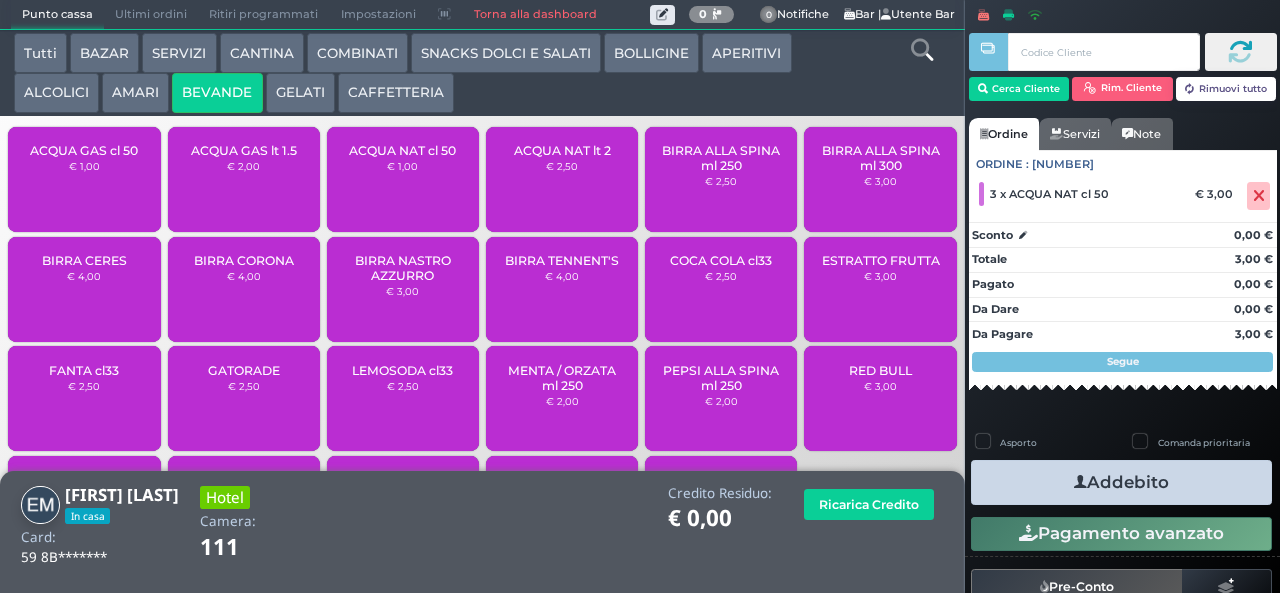 click on "Addebito" at bounding box center [1121, 482] 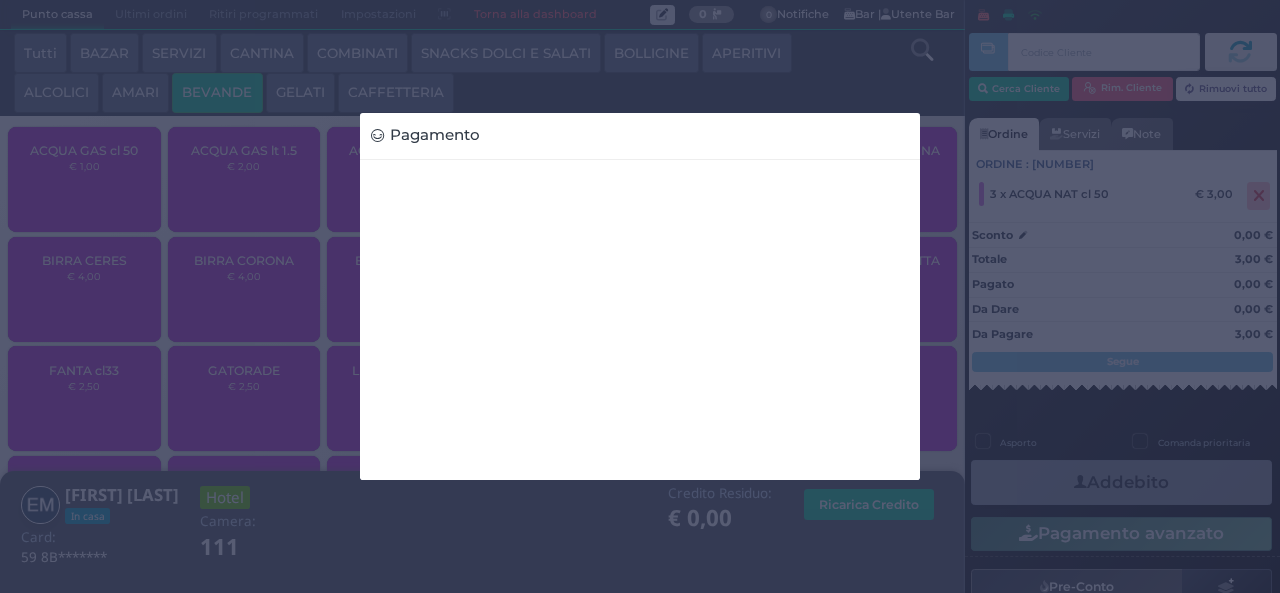 click on "Pagamento" at bounding box center (640, 296) 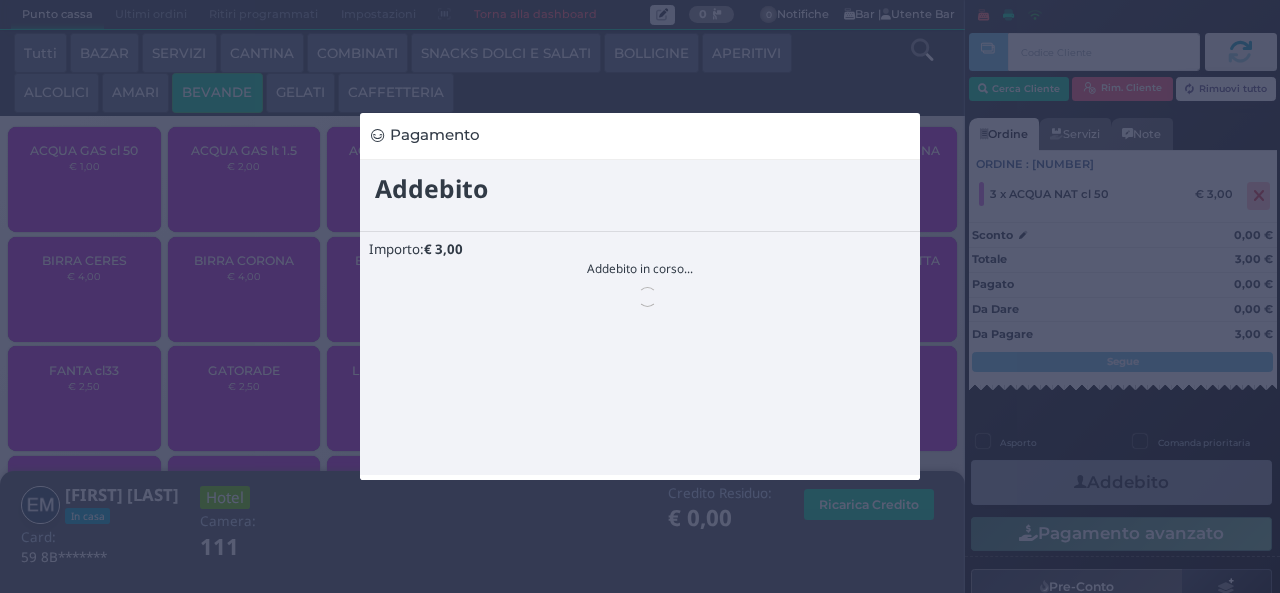 scroll, scrollTop: 0, scrollLeft: 0, axis: both 